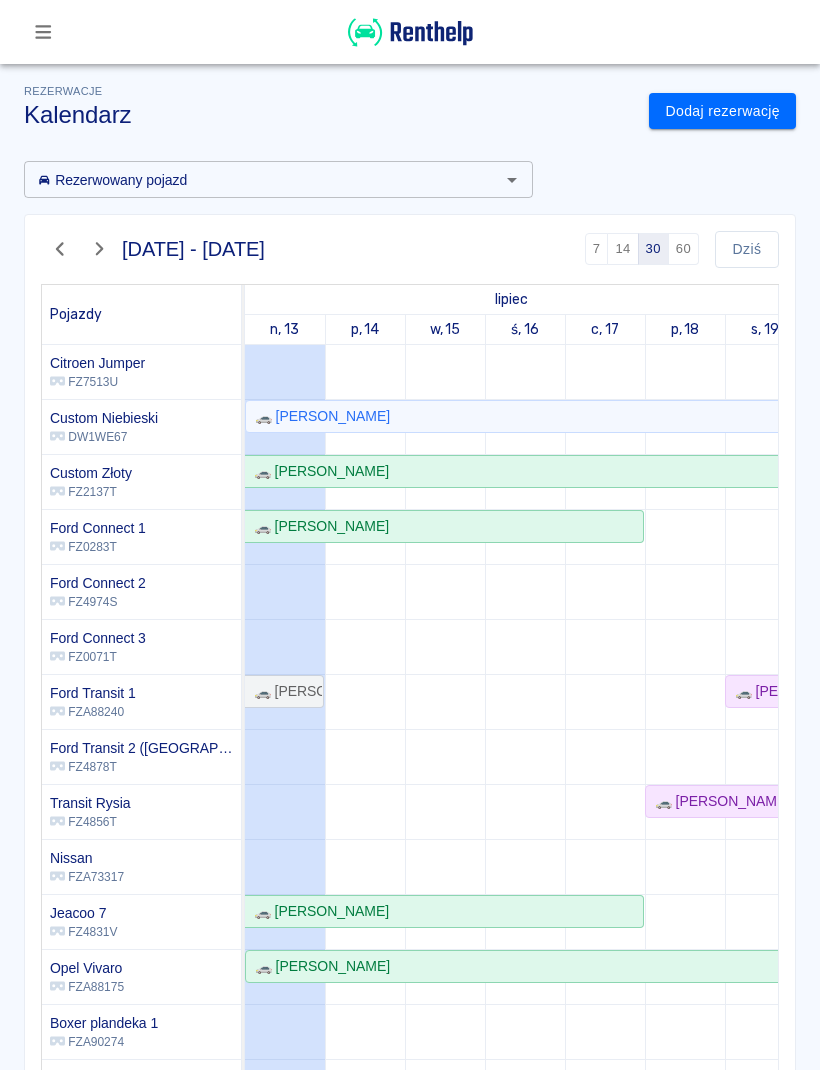scroll, scrollTop: 0, scrollLeft: 0, axis: both 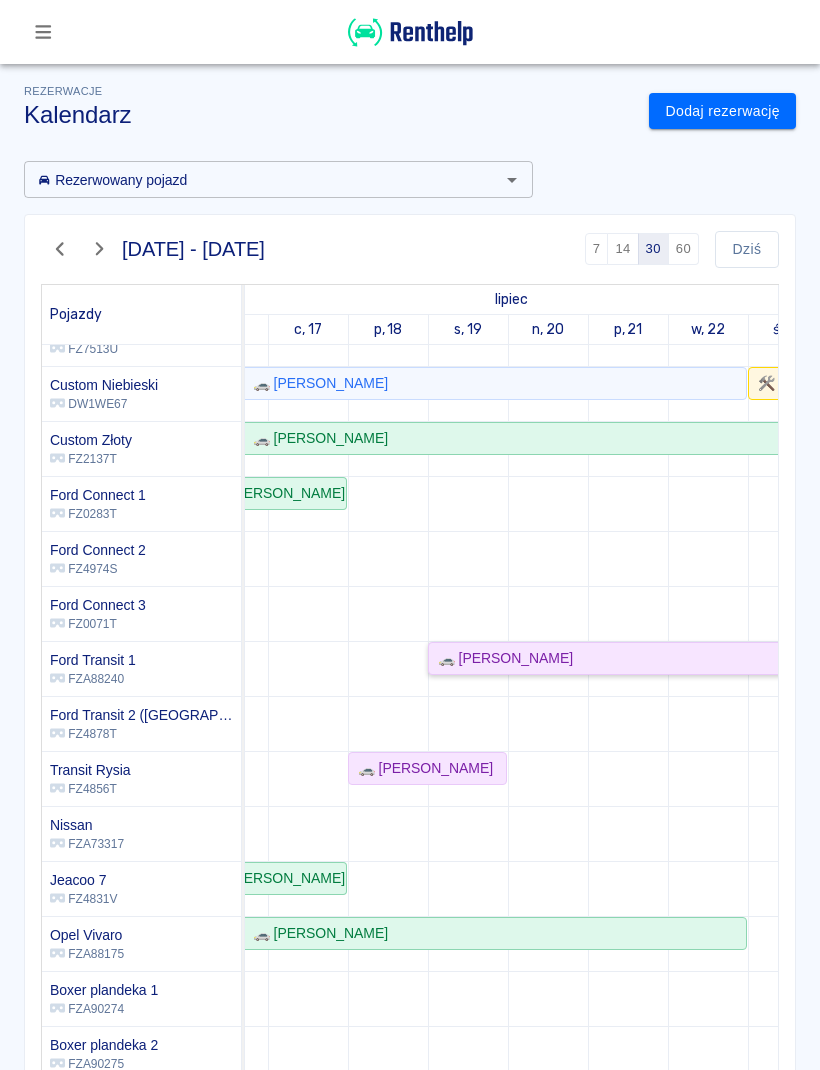click on "🚗 [PERSON_NAME]" 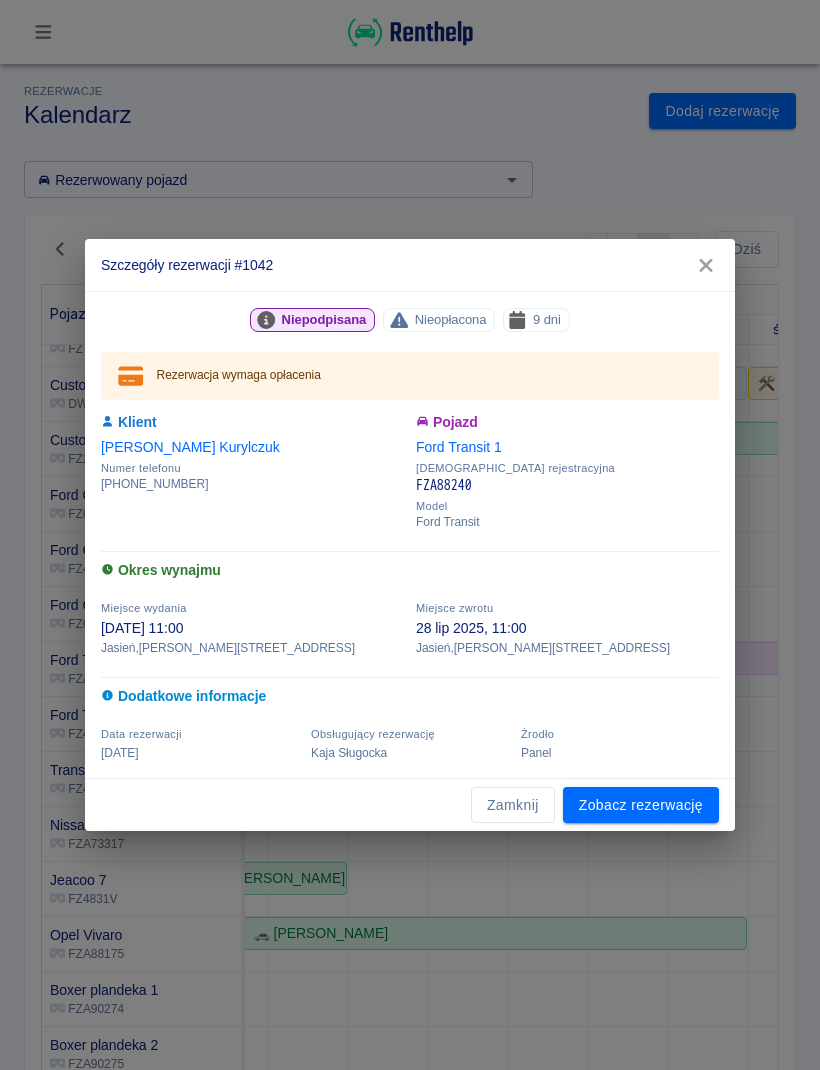 click on "Zobacz rezerwację" at bounding box center (641, 805) 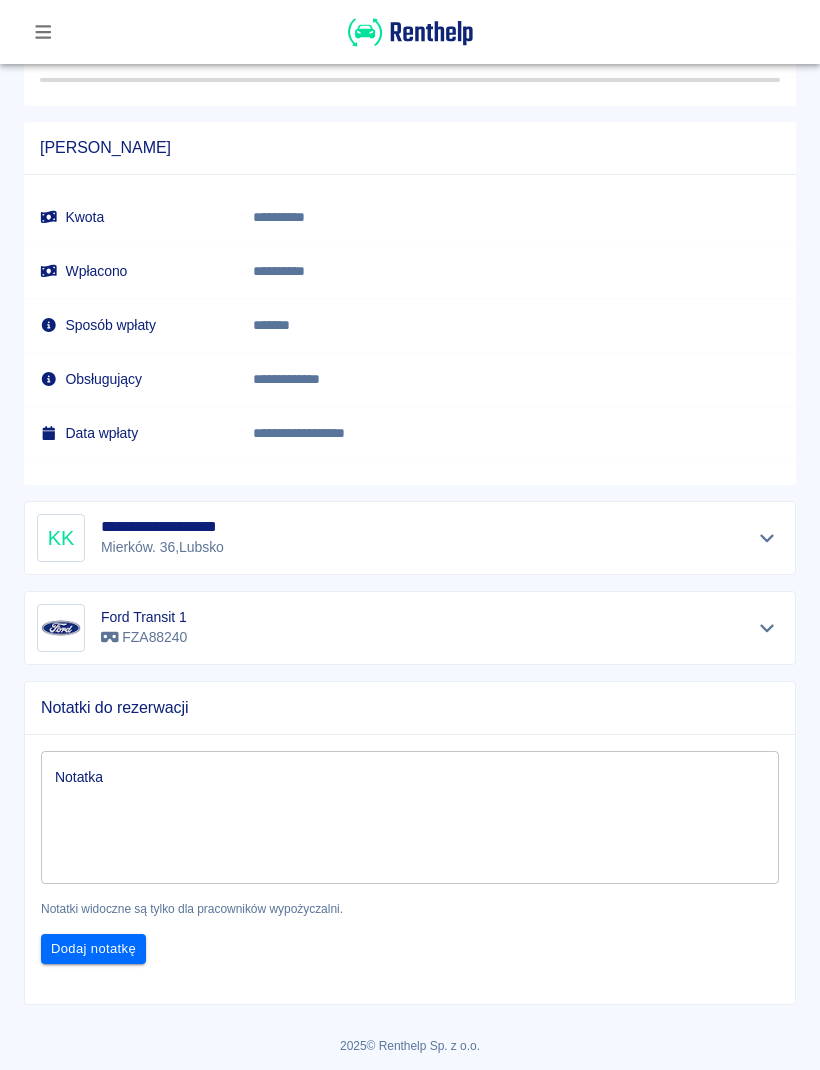 scroll, scrollTop: 1313, scrollLeft: 0, axis: vertical 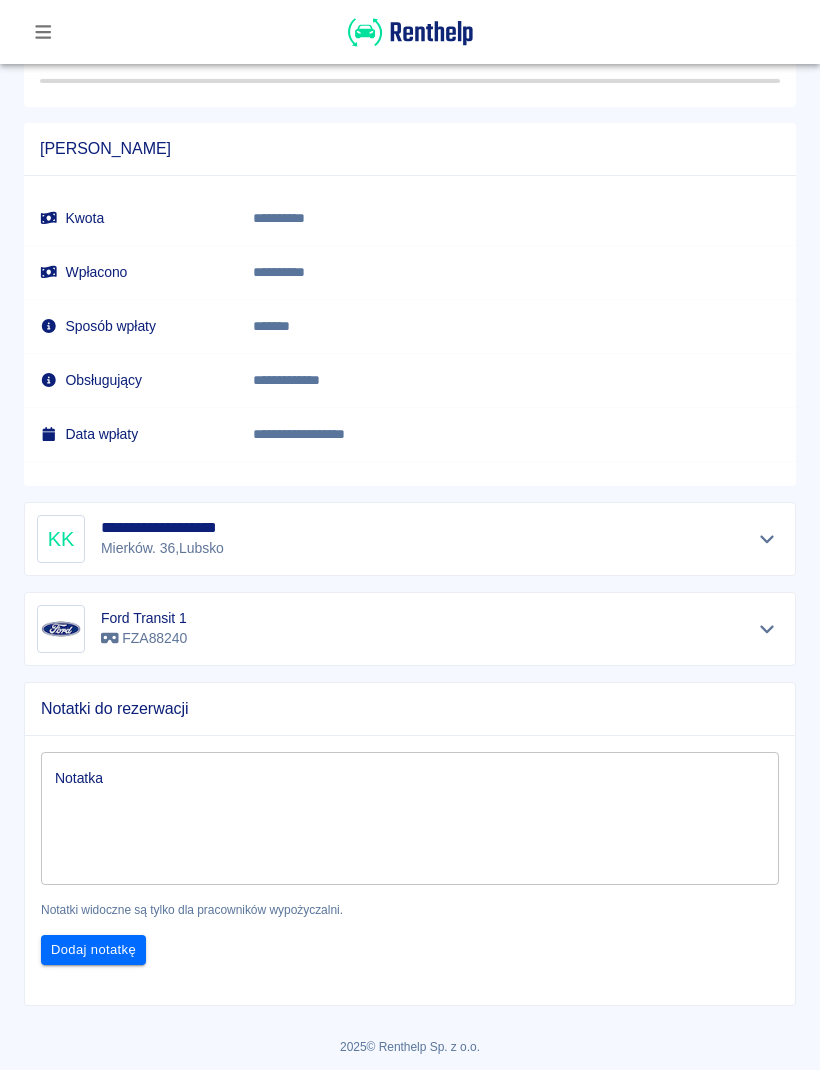 click 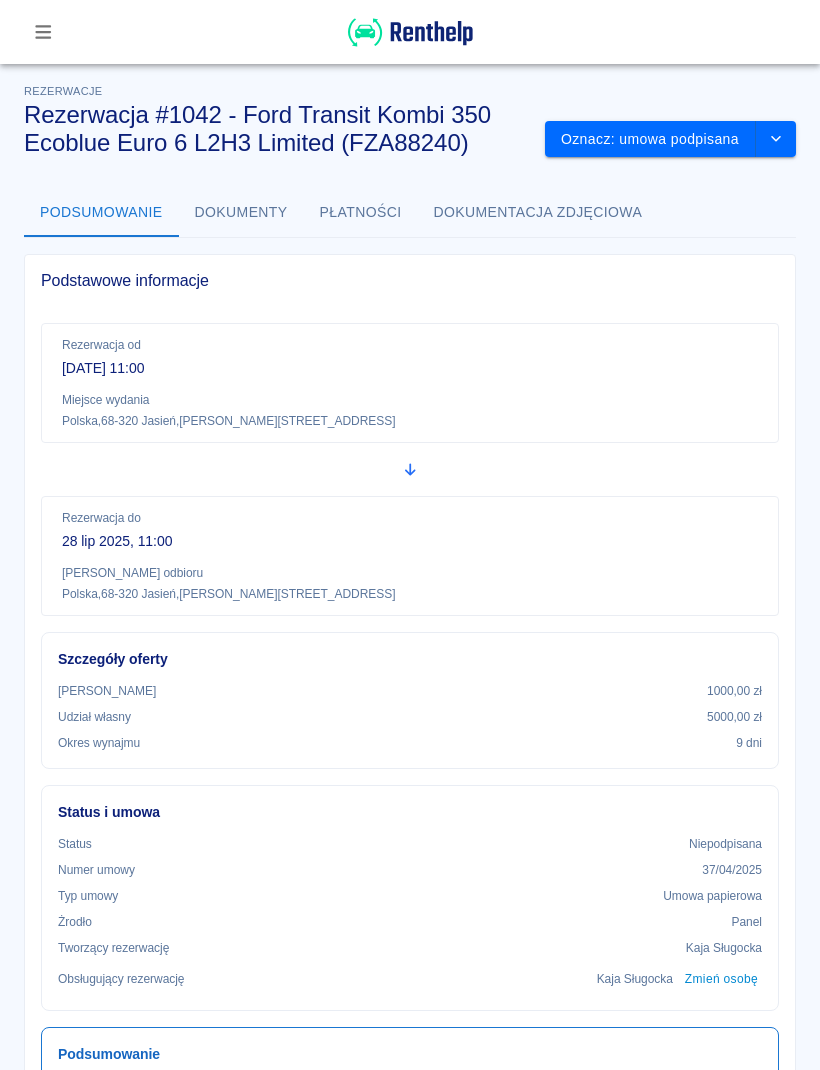 scroll, scrollTop: 0, scrollLeft: 0, axis: both 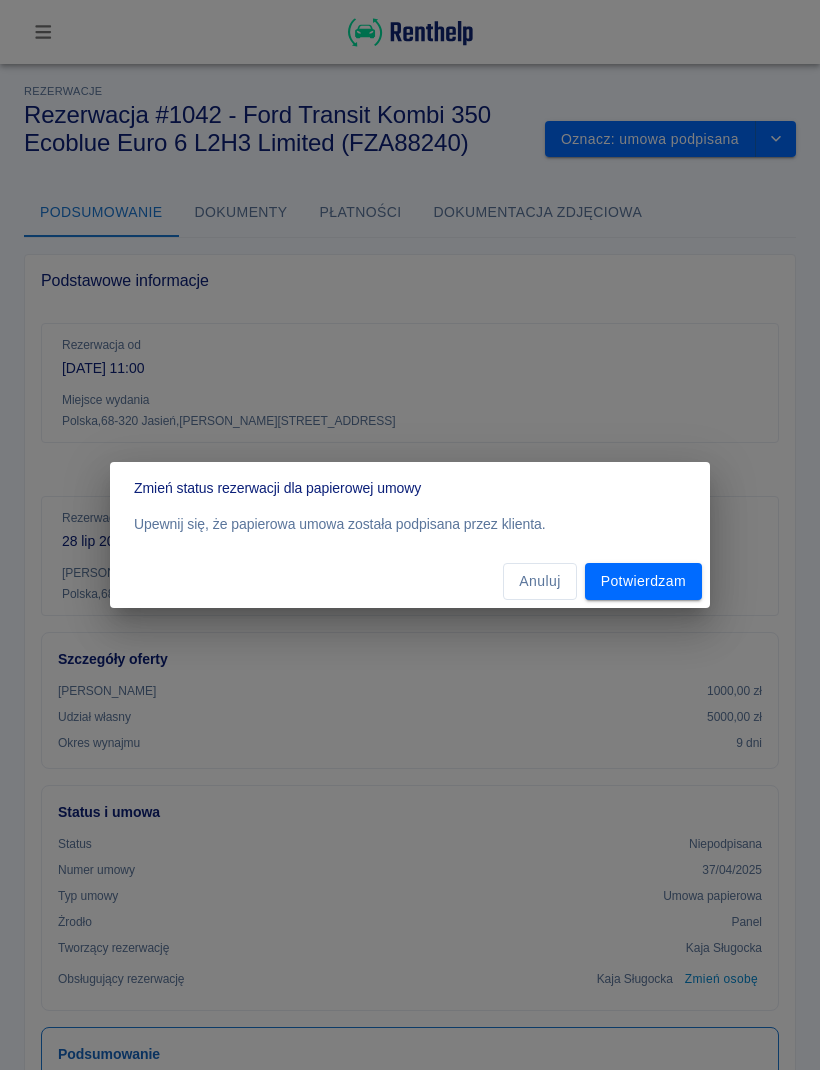 click on "Anuluj" at bounding box center [539, 581] 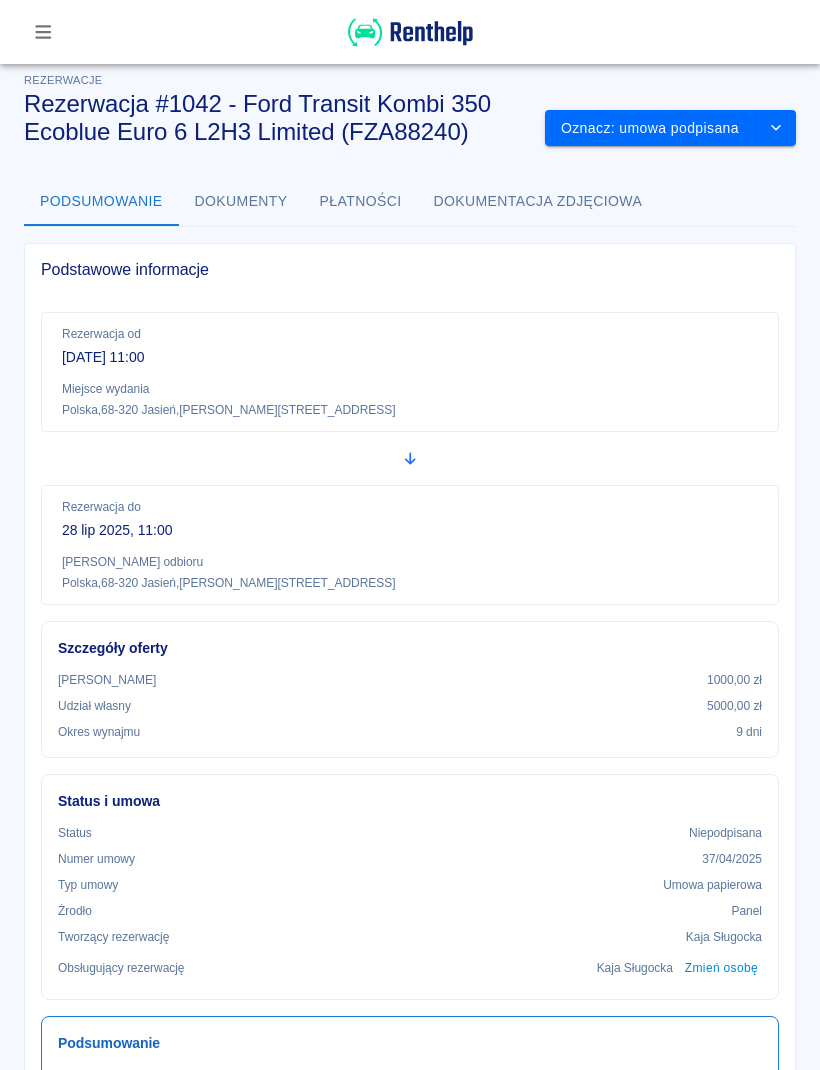 scroll, scrollTop: 13, scrollLeft: 0, axis: vertical 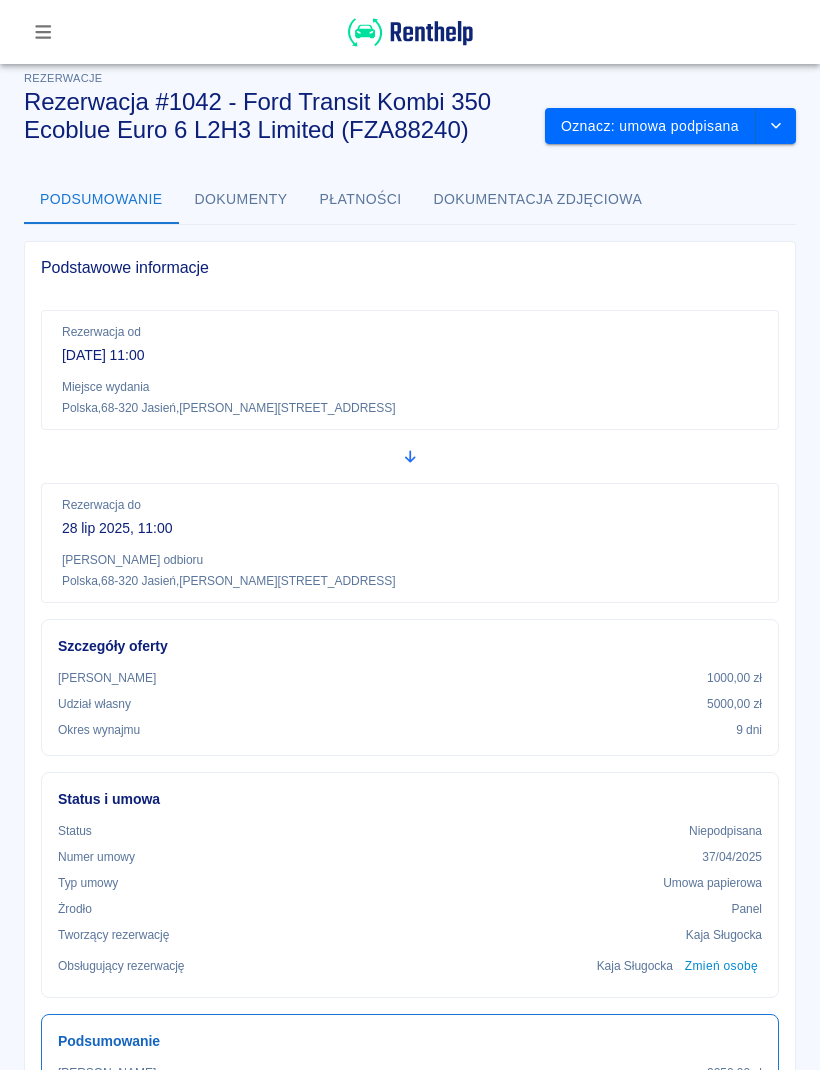 click on "**********" at bounding box center (410, 1241) 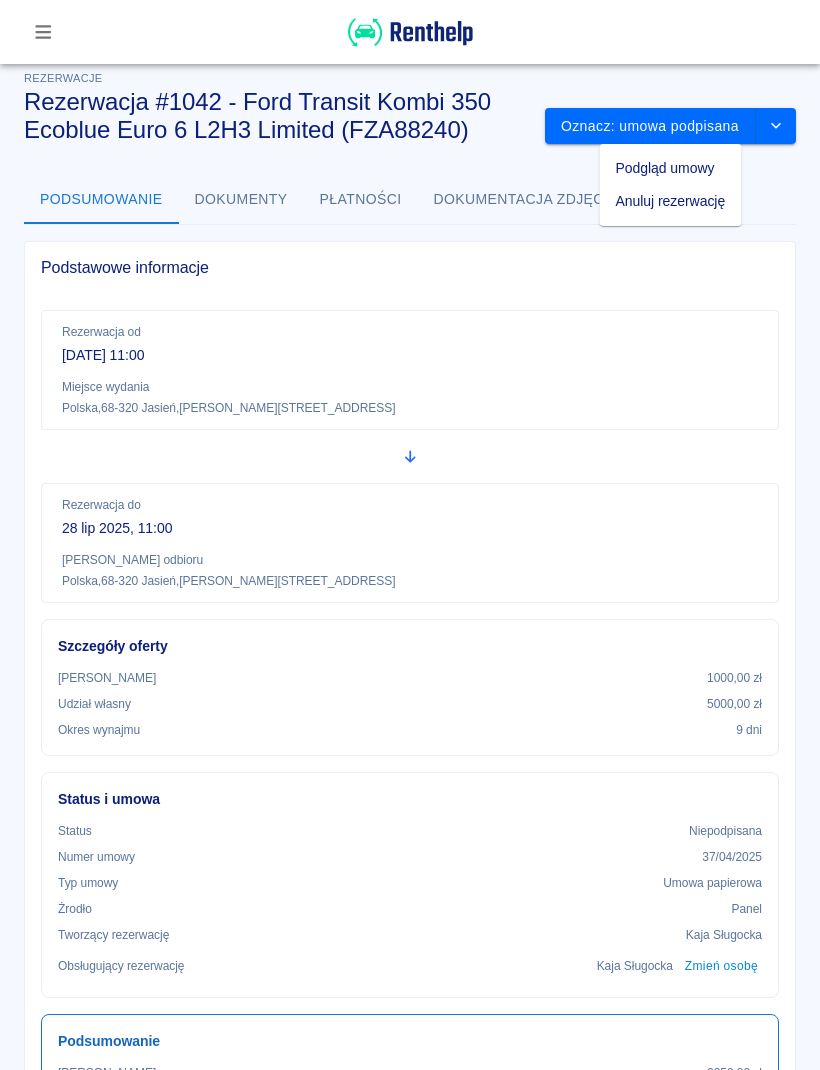 click on "[DATE] 11:00" at bounding box center [410, 355] 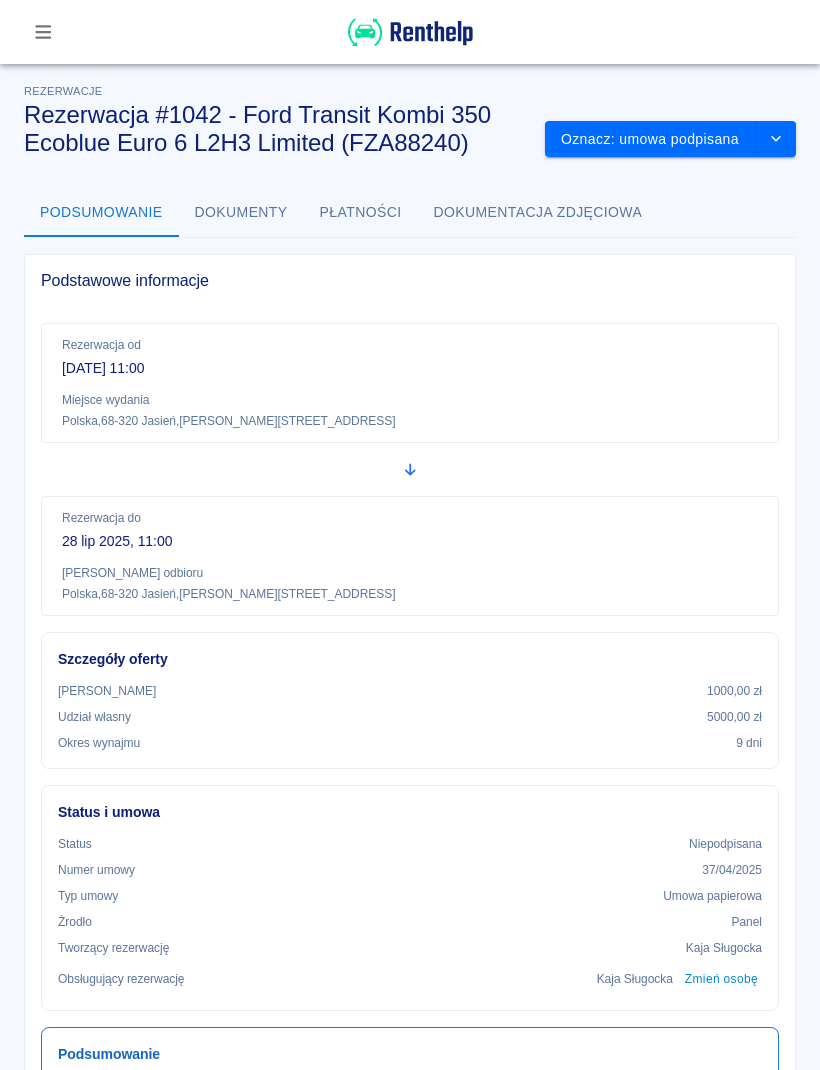 scroll, scrollTop: 0, scrollLeft: 0, axis: both 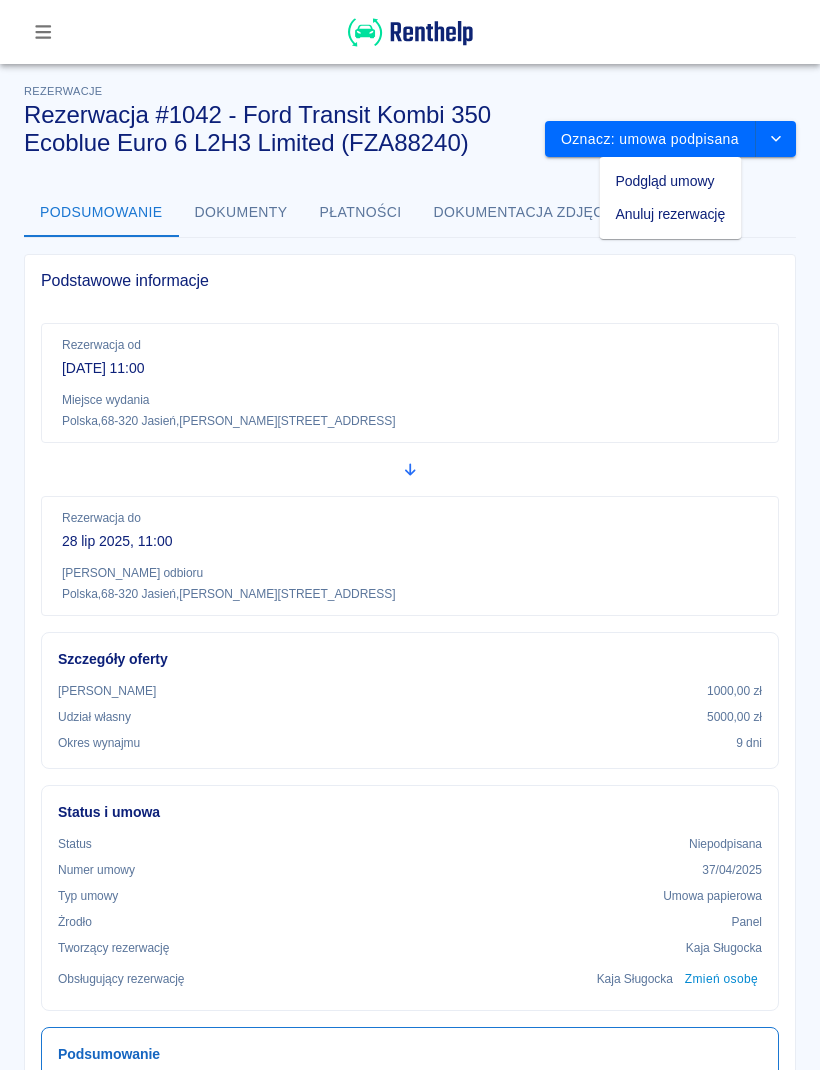 click on "Podgląd umowy" at bounding box center (671, 181) 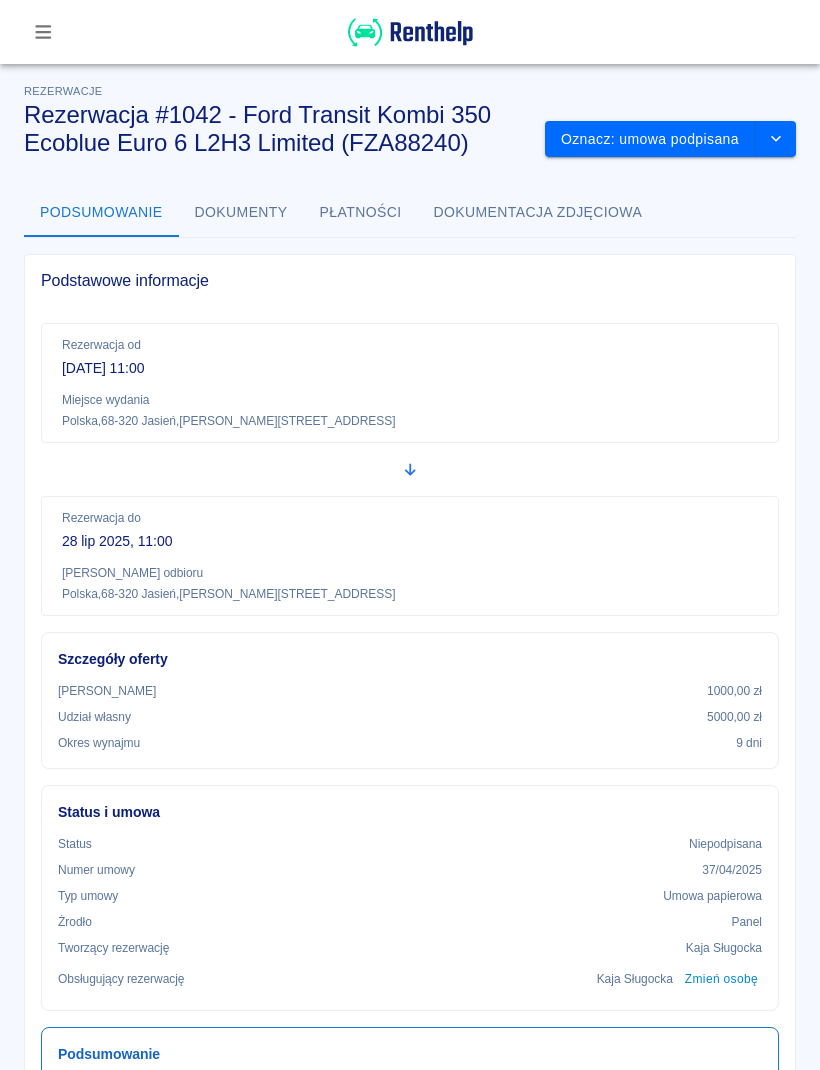 scroll, scrollTop: 0, scrollLeft: 0, axis: both 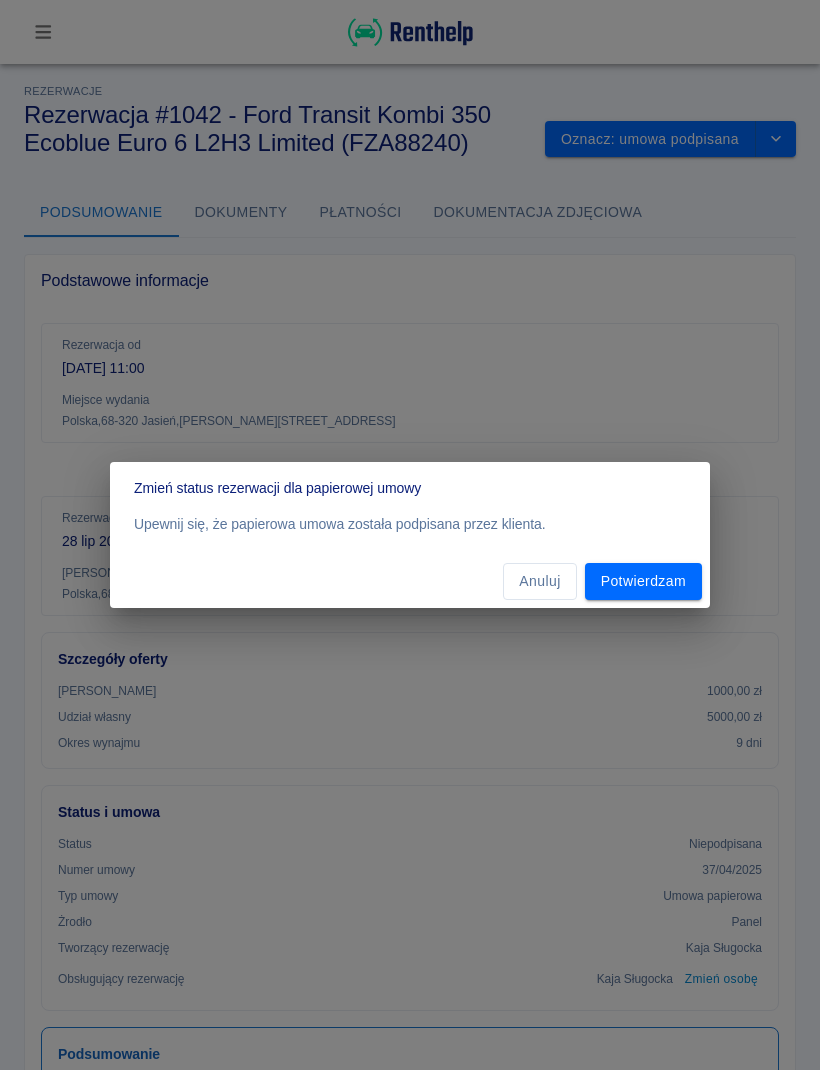 click on "Potwierdzam" at bounding box center [643, 581] 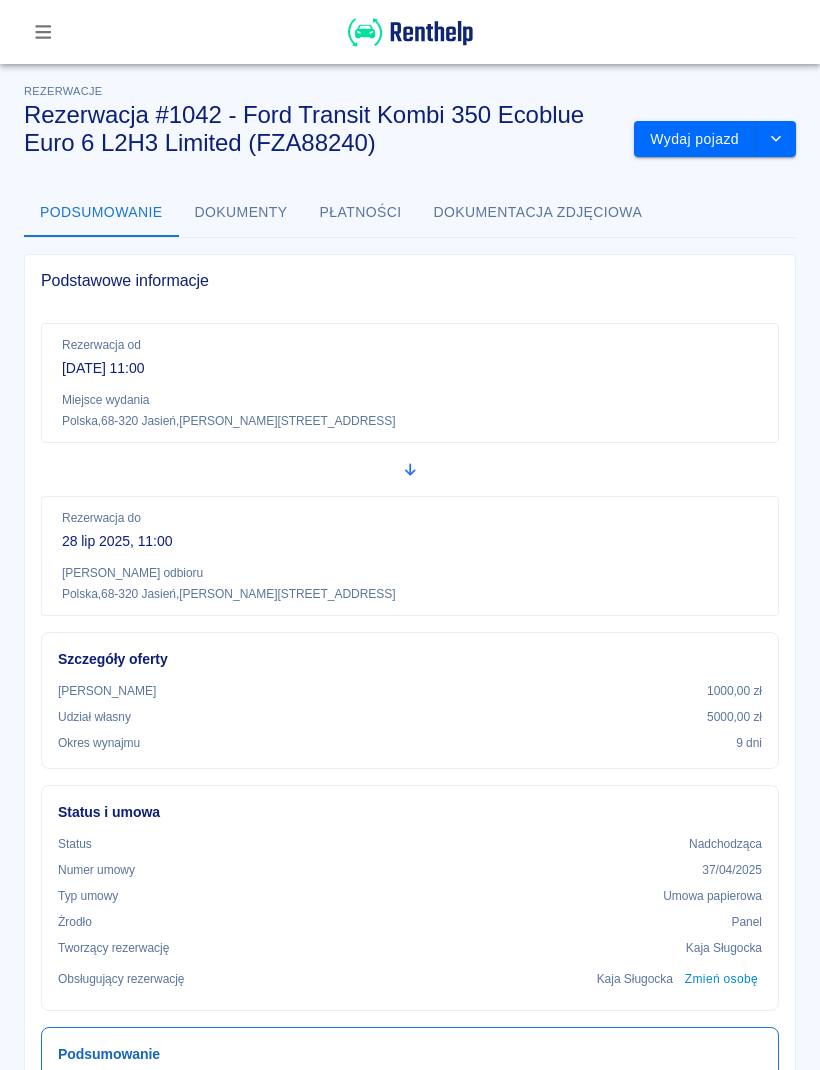 scroll, scrollTop: 0, scrollLeft: 0, axis: both 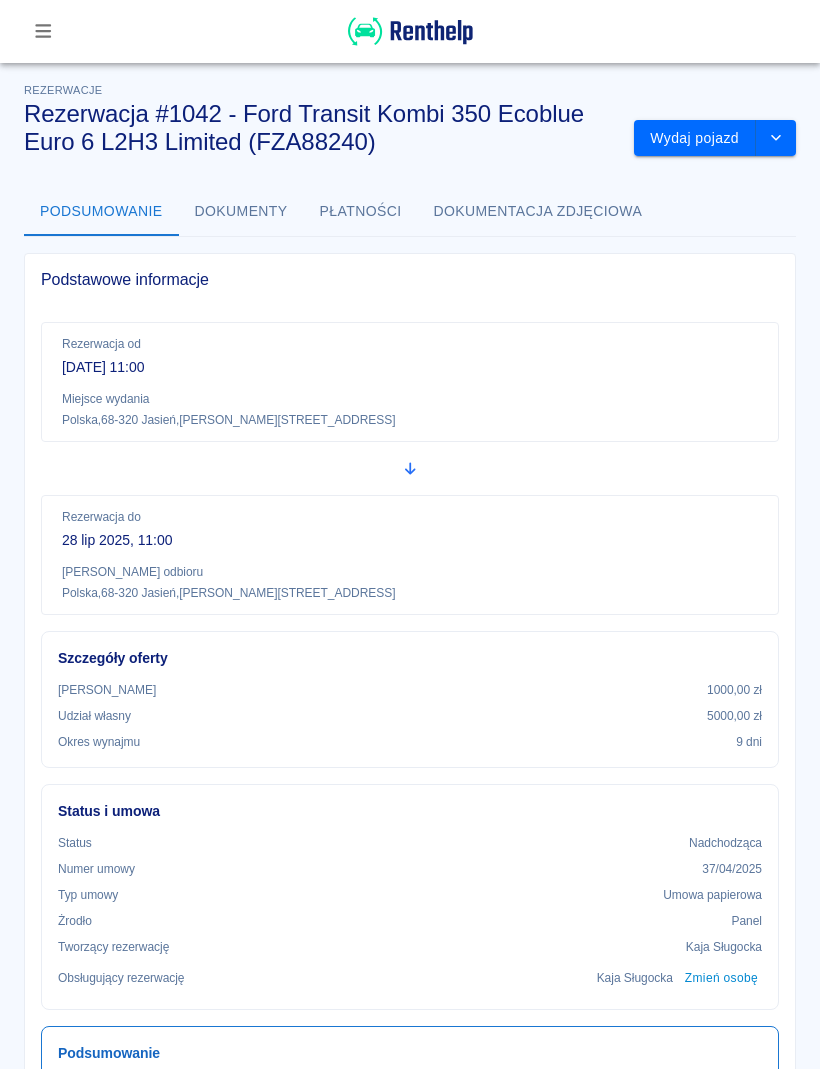 click 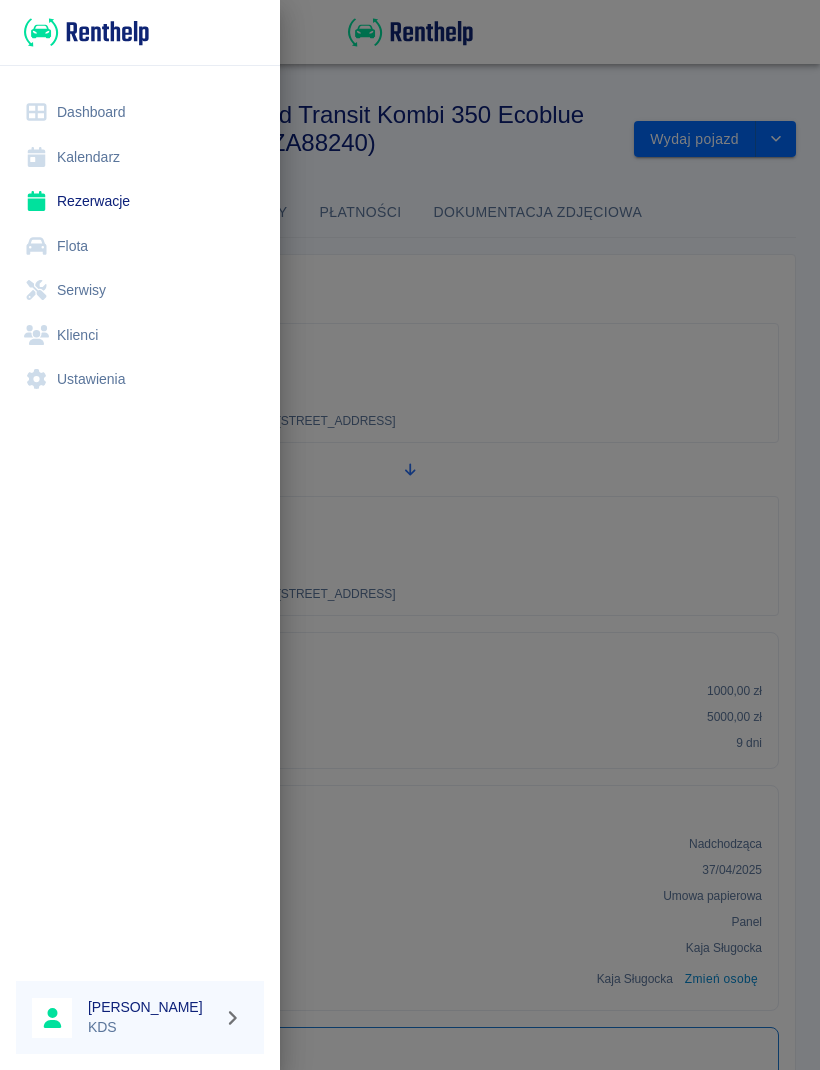 click on "Kalendarz" at bounding box center [140, 157] 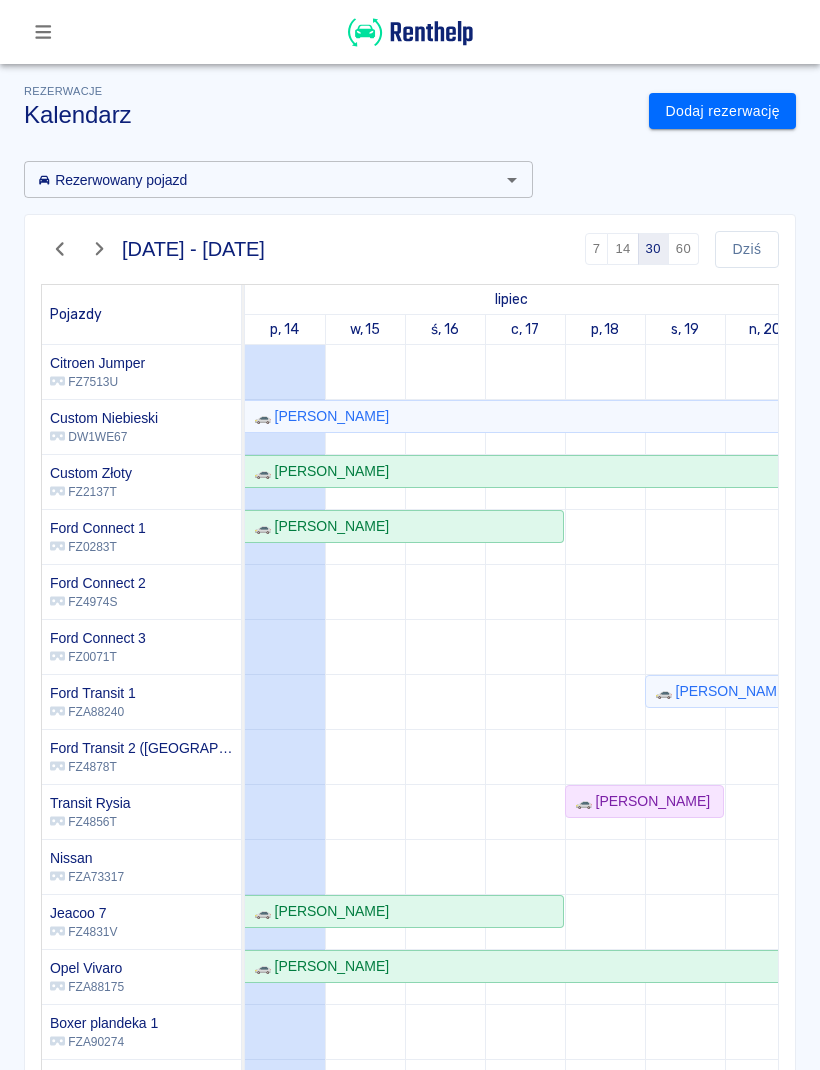 scroll, scrollTop: 128, scrollLeft: 30, axis: both 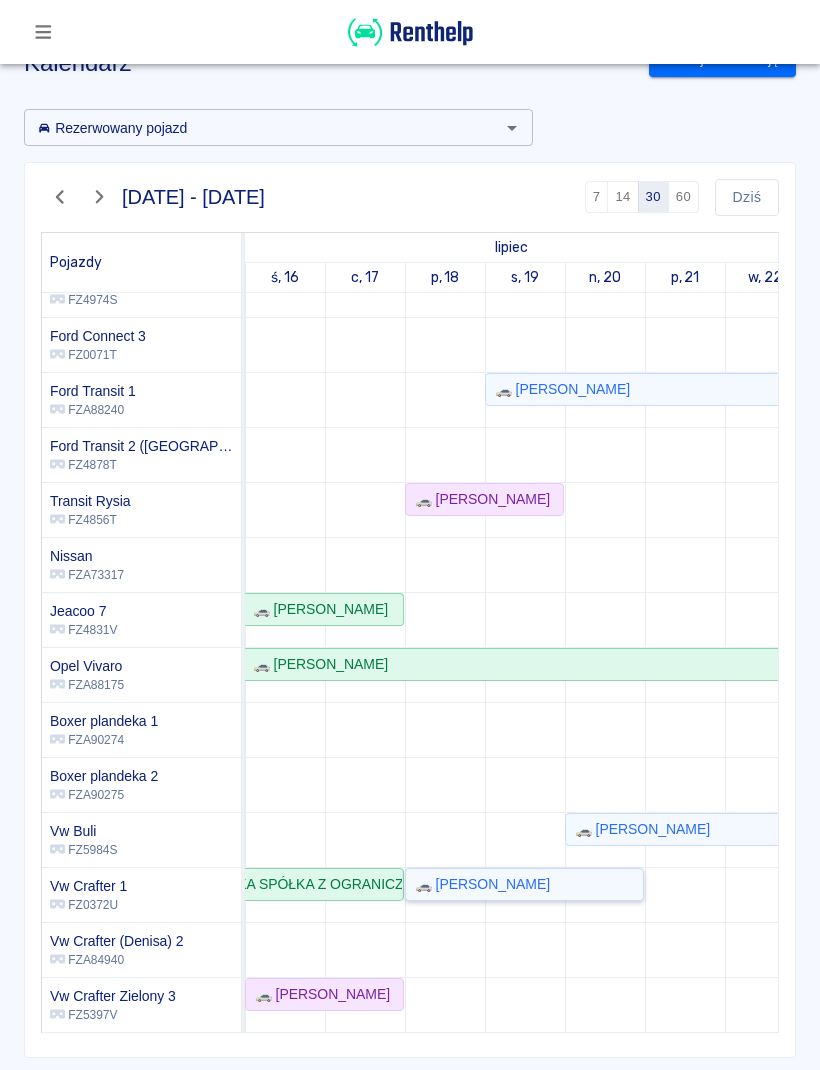 click on "🚗 [PERSON_NAME]" 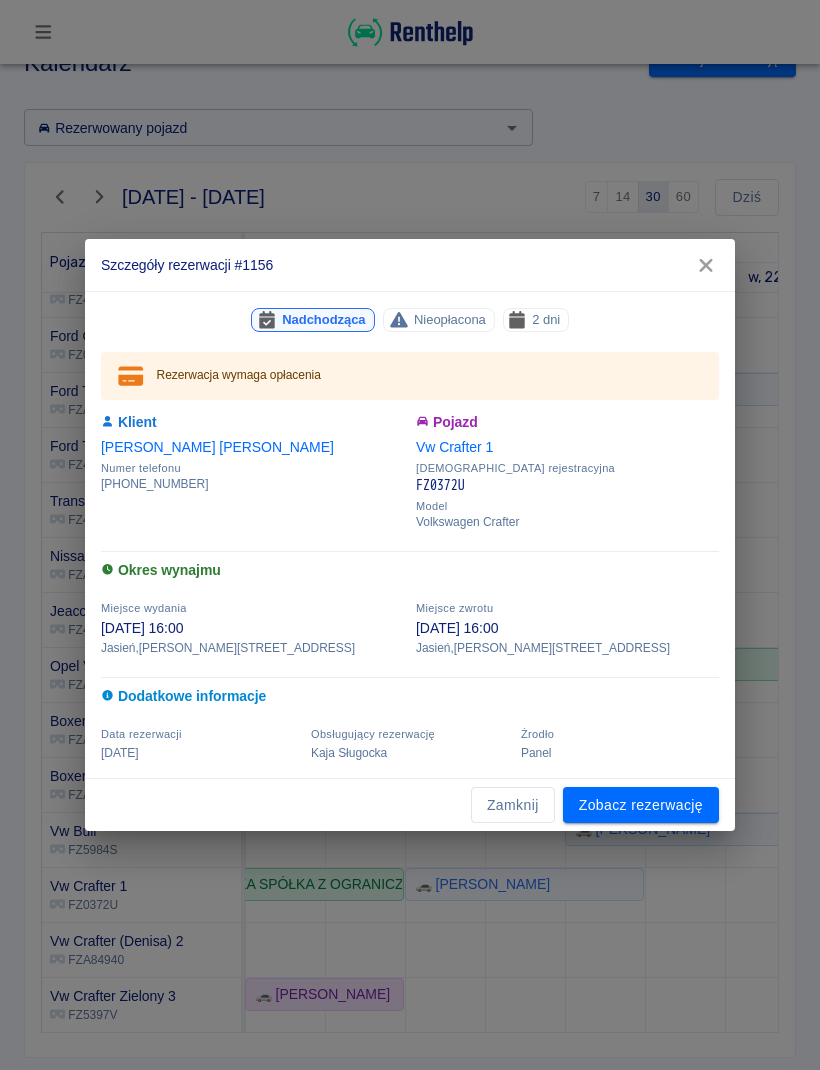 click on "Zamknij" at bounding box center (513, 805) 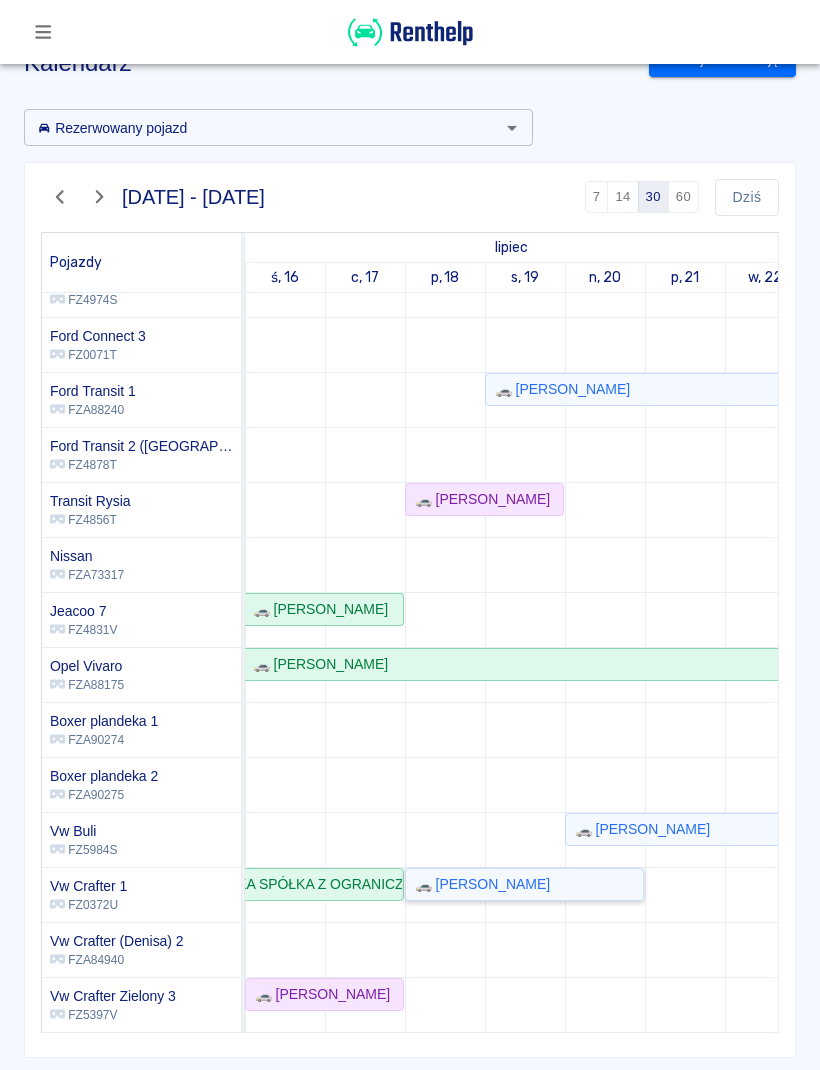click on "🚗 [PERSON_NAME]" 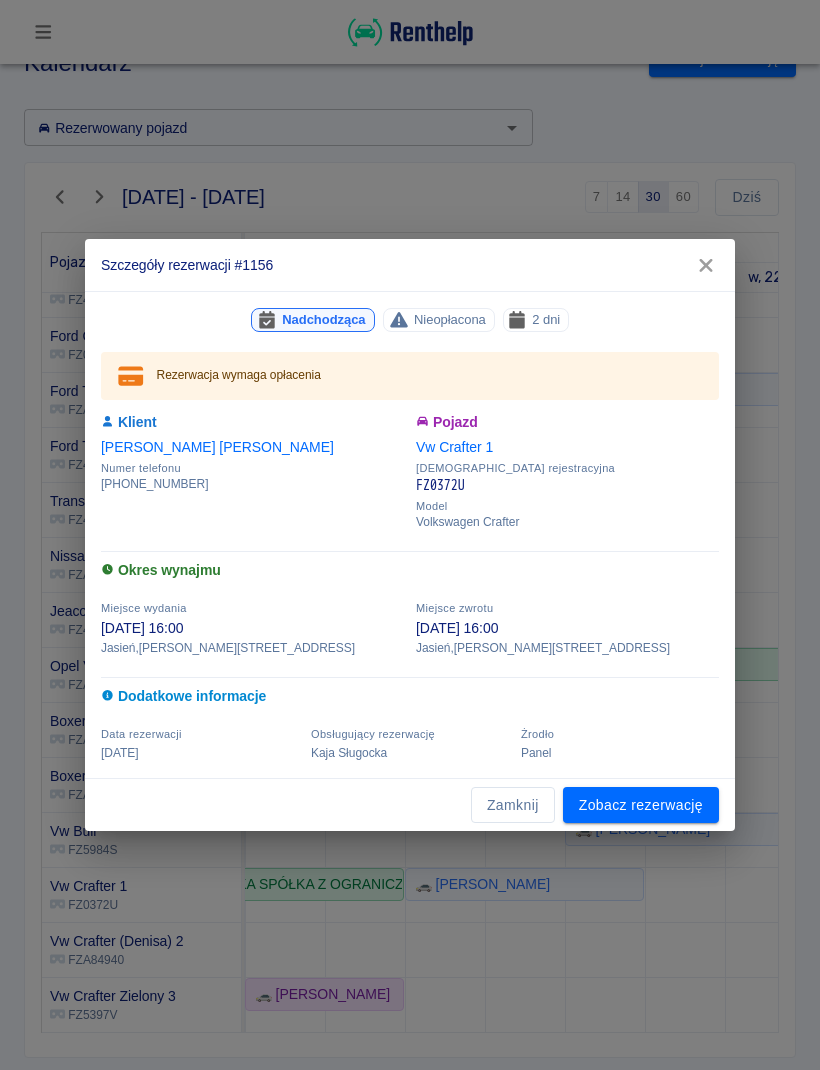 click on "Zamknij" at bounding box center [513, 805] 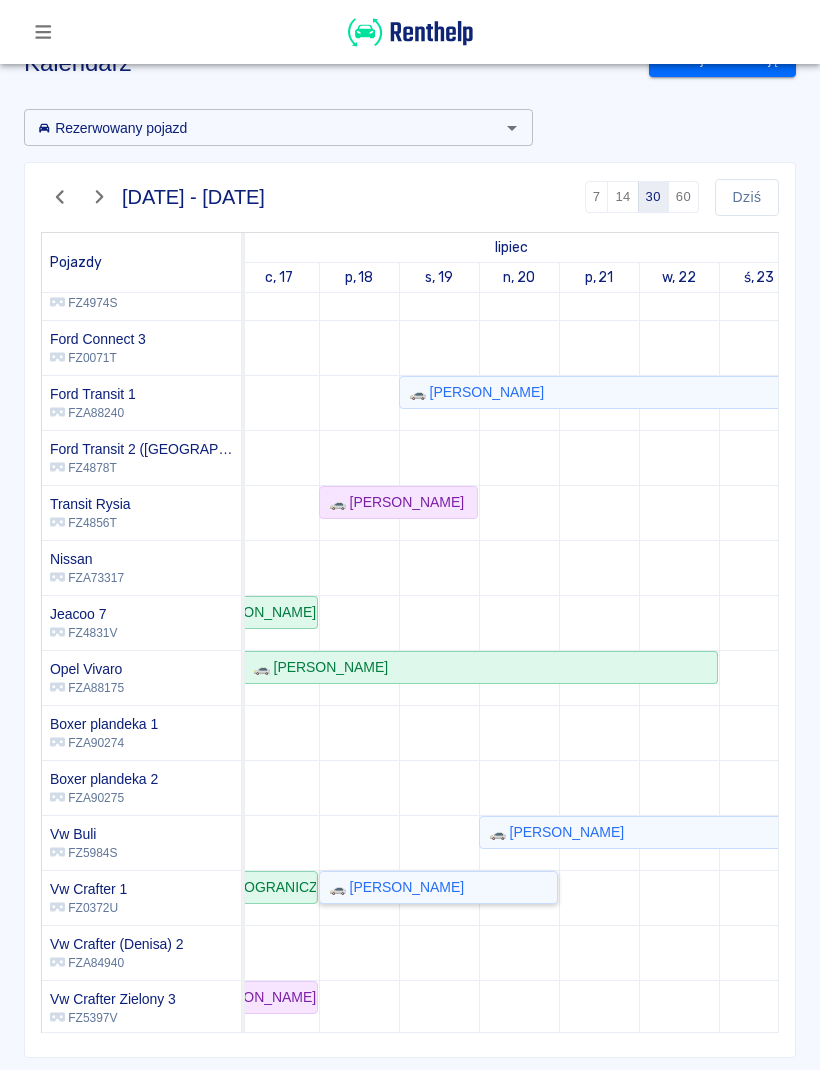 click on "🚗 [PERSON_NAME]" 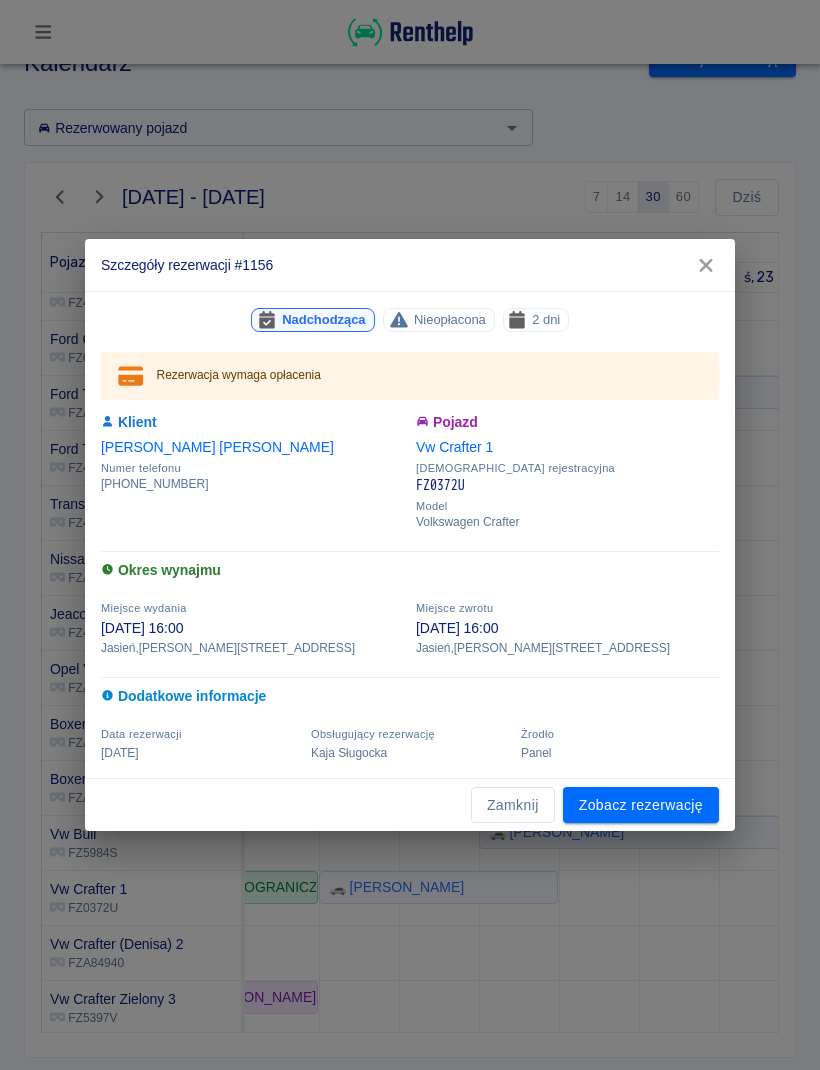 click on "Zamknij" at bounding box center [513, 805] 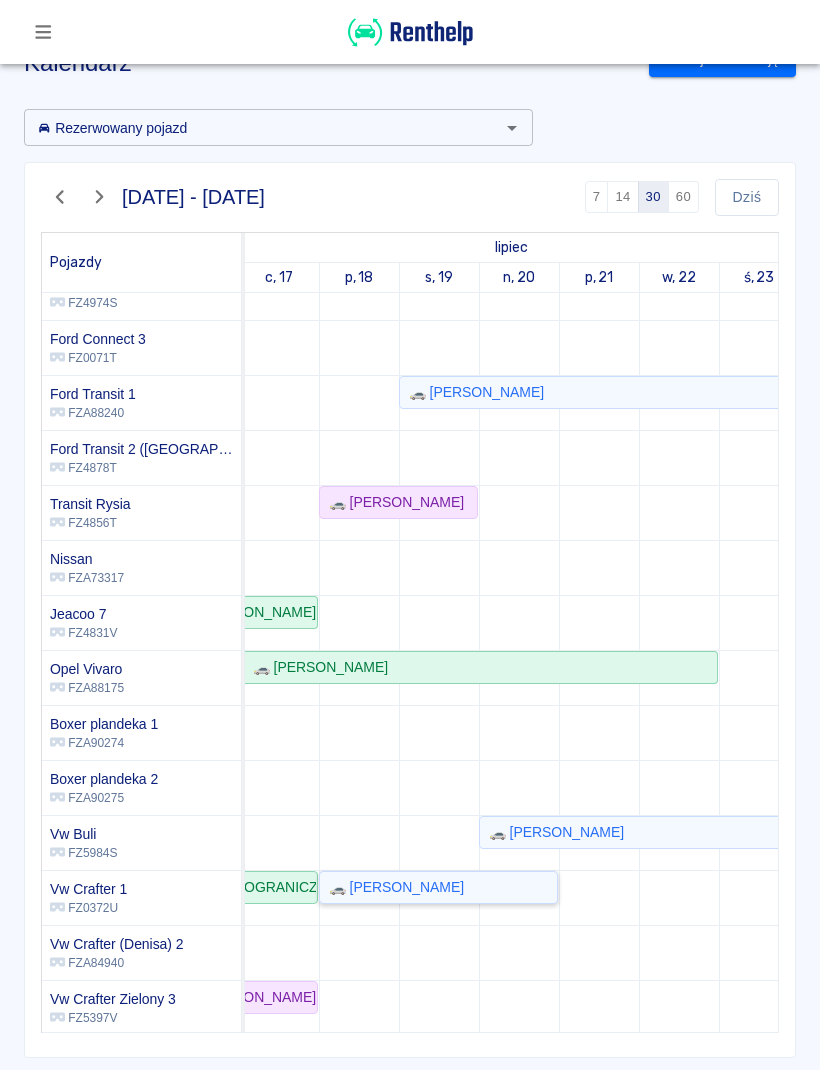click on "🚗 [PERSON_NAME]" at bounding box center [392, 887] 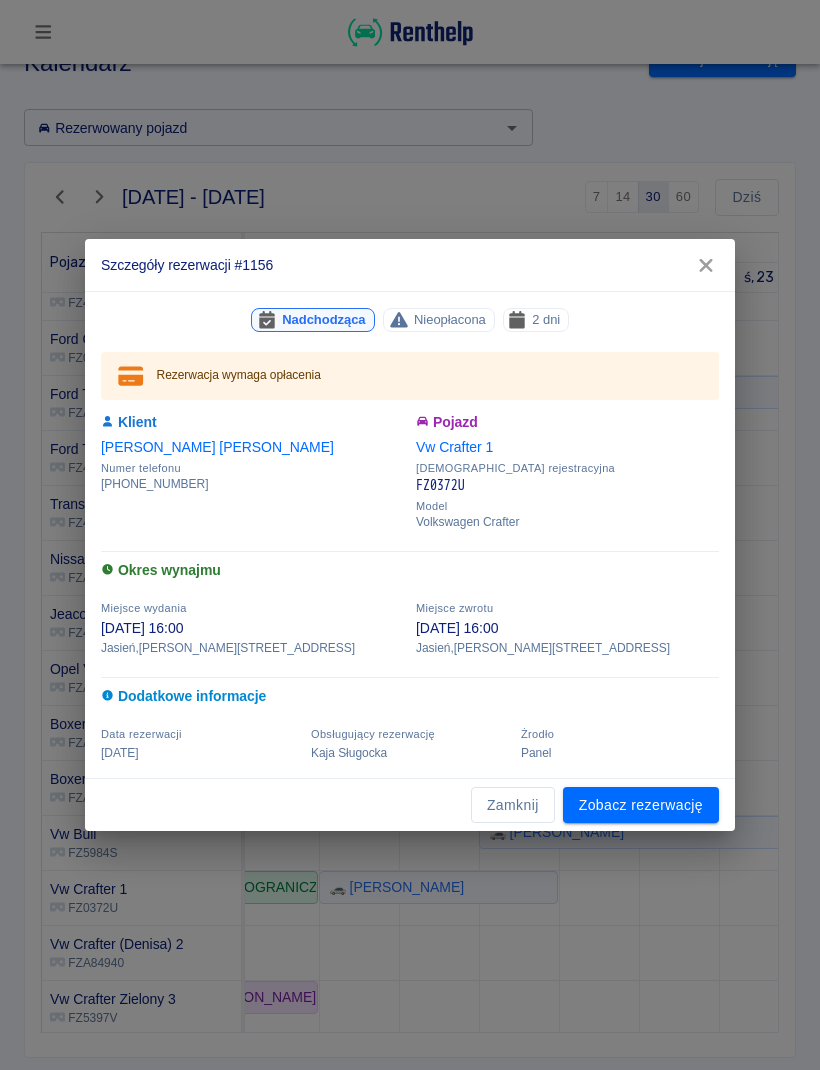 click on "Zamknij" at bounding box center (513, 805) 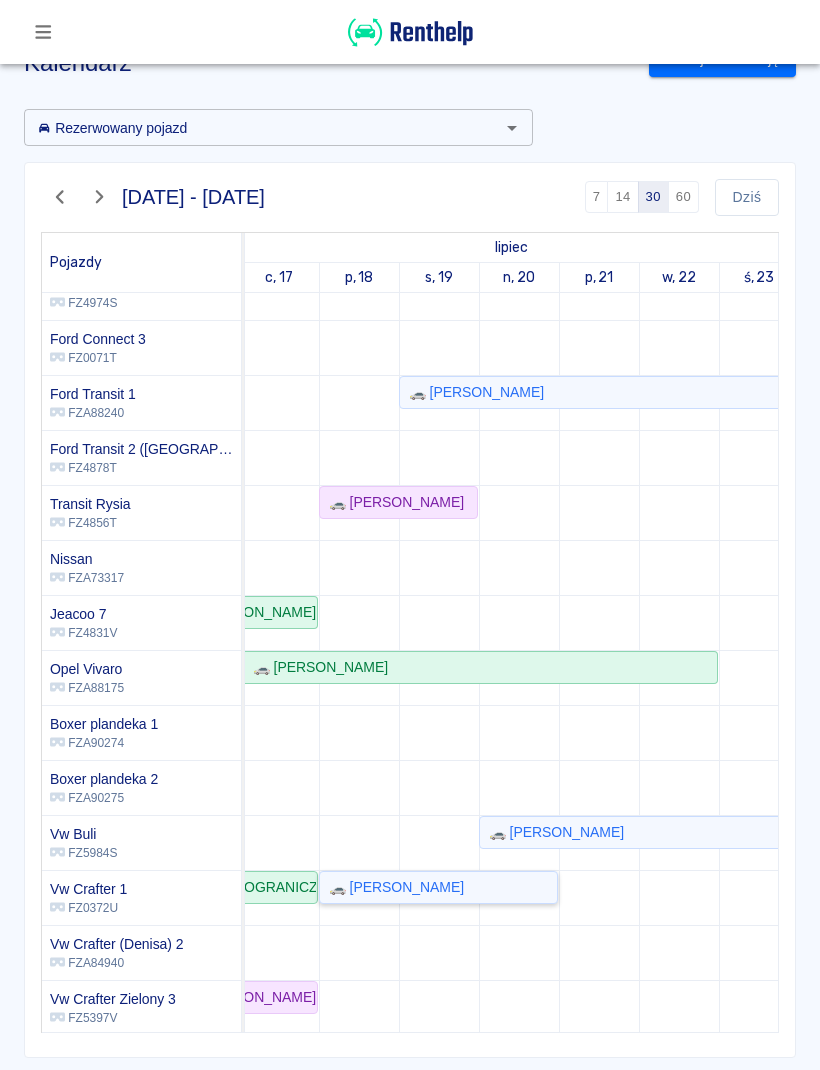 click on "🚗 [PERSON_NAME]" at bounding box center [438, 887] 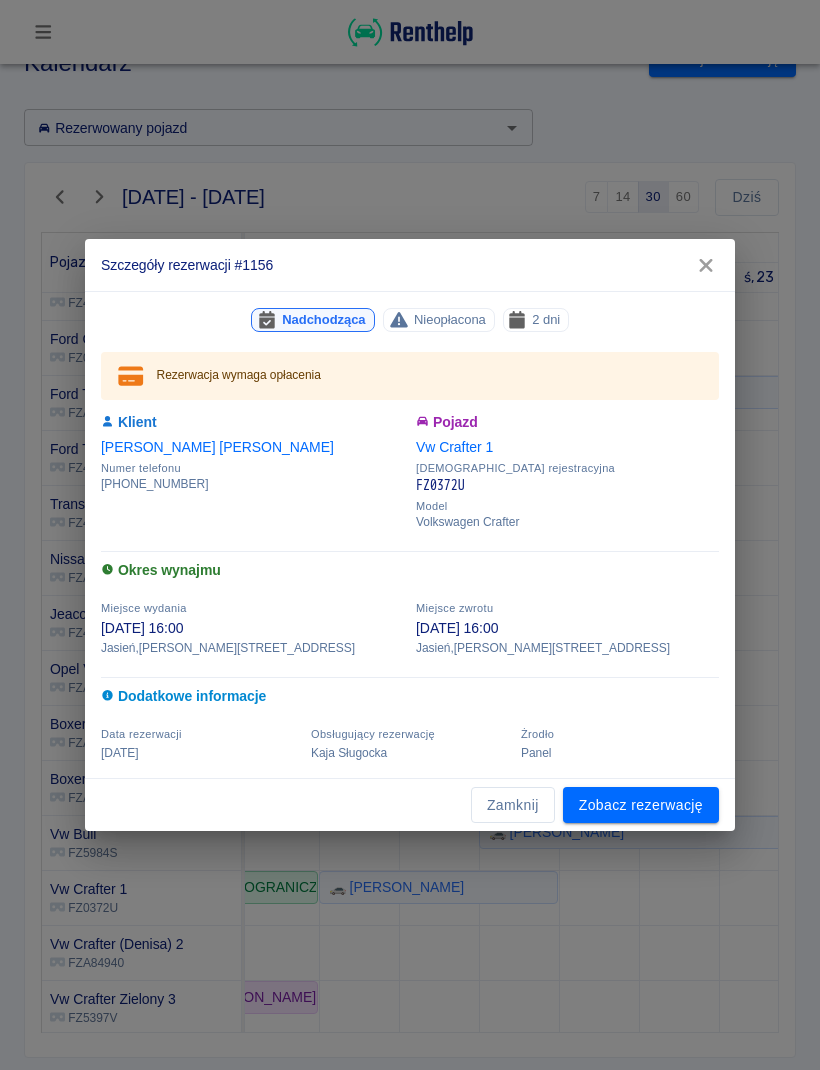 click on "Zamknij" at bounding box center [513, 805] 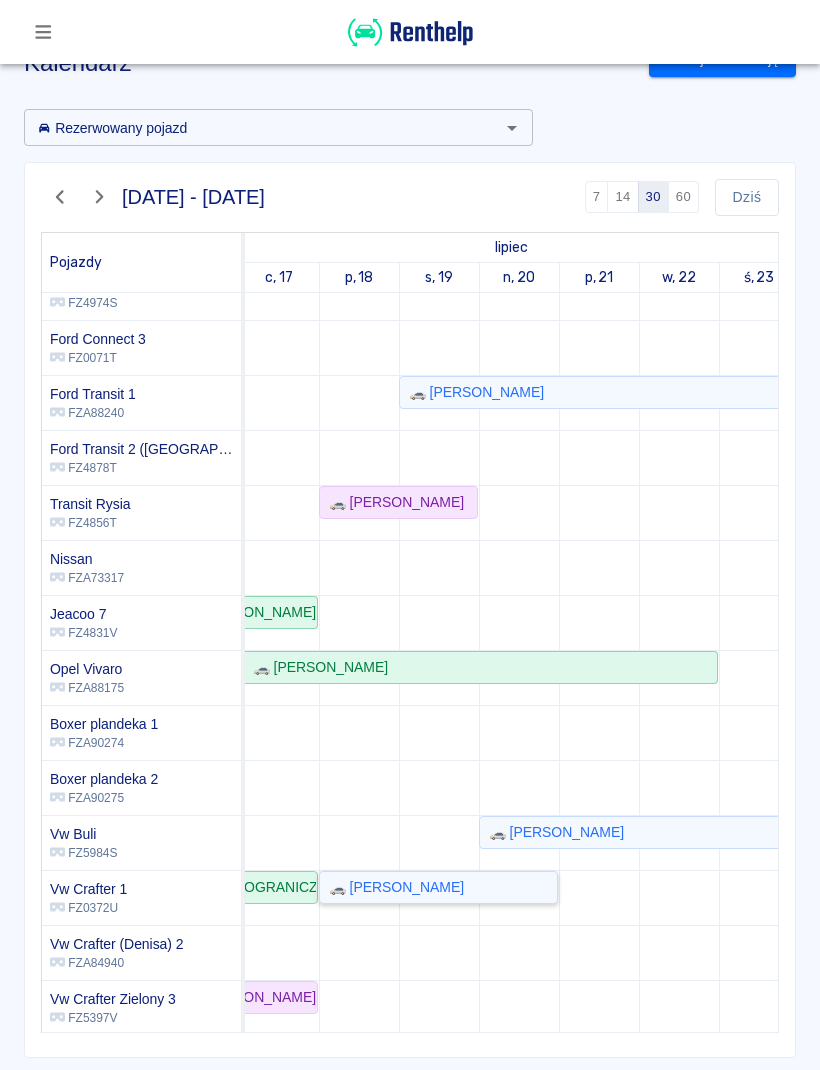 click on "🚗 [PERSON_NAME]" 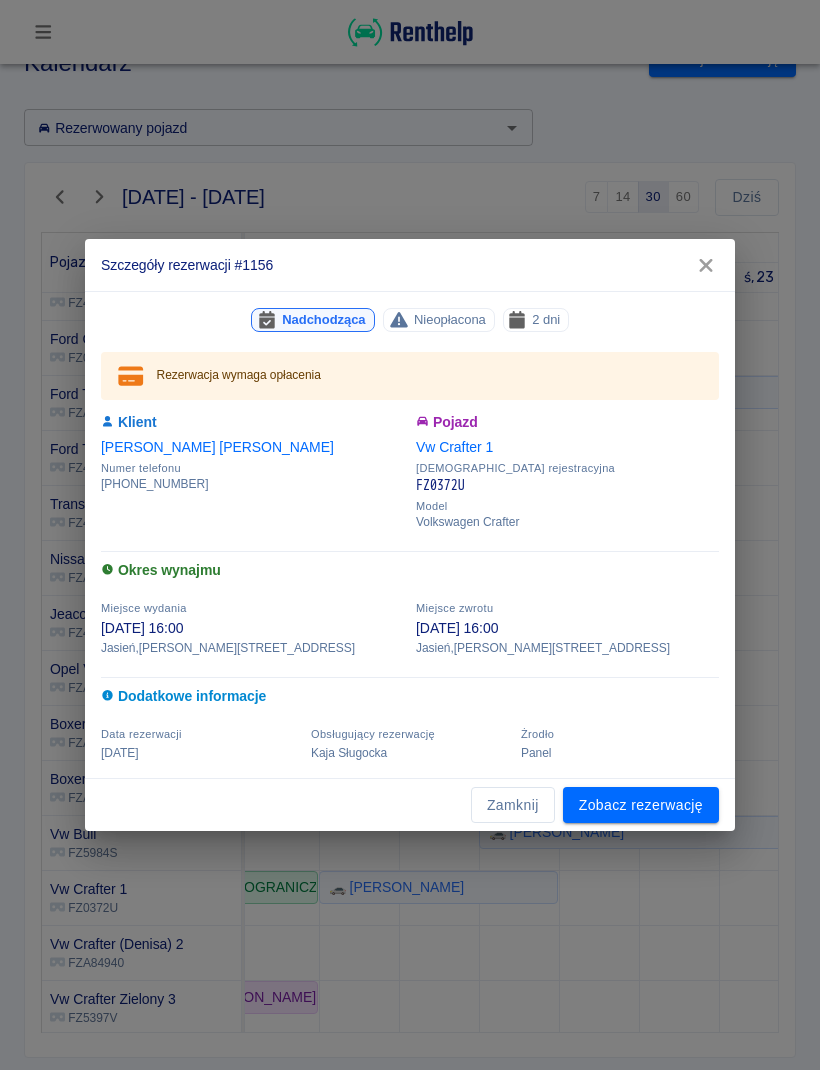 click at bounding box center (706, 265) 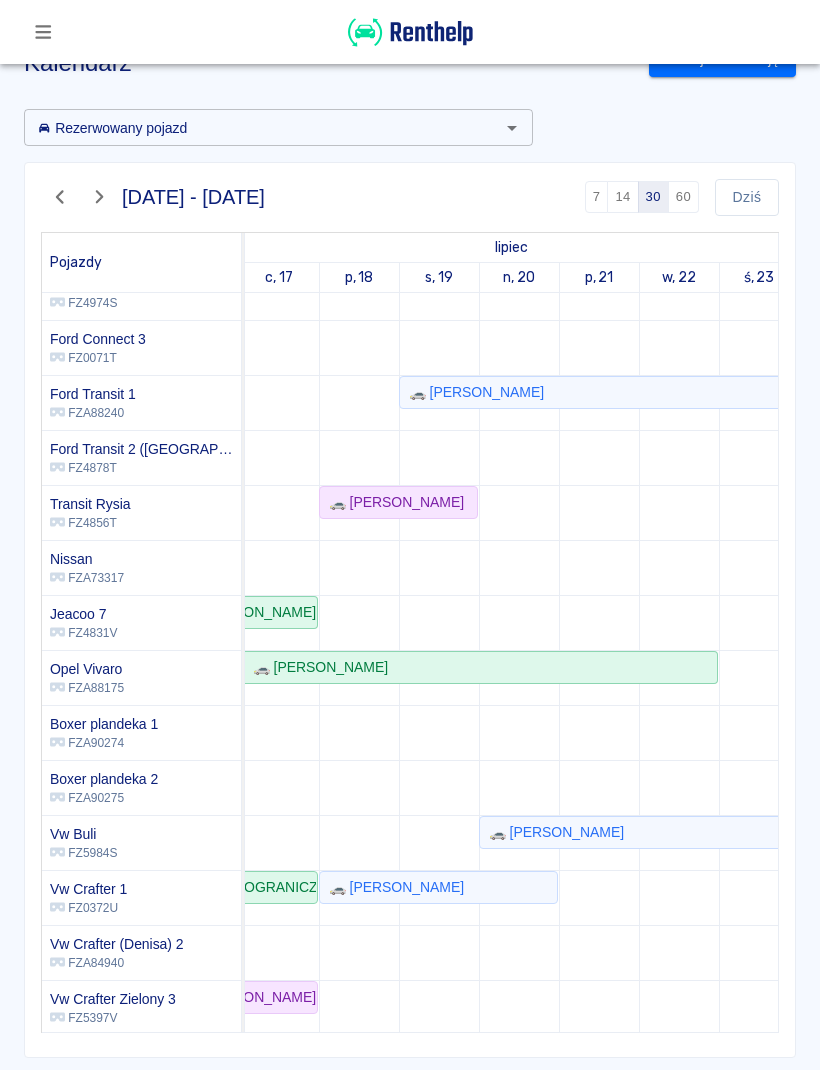 click at bounding box center [359, 540] 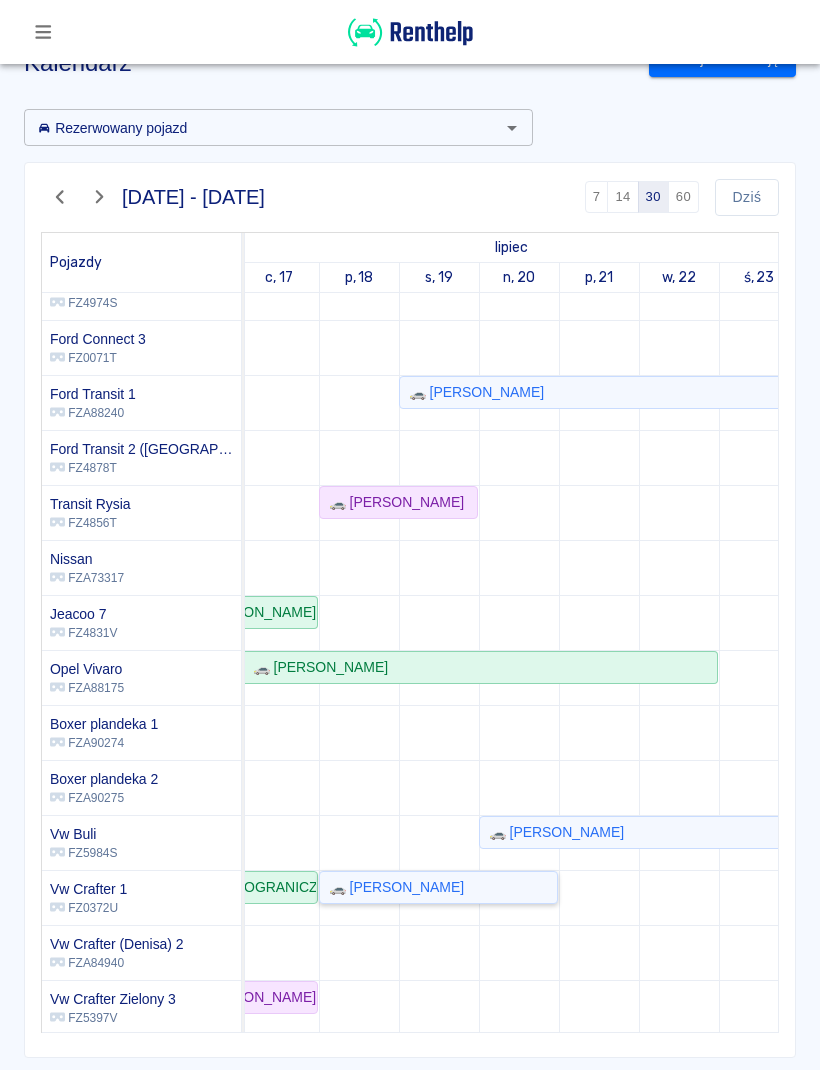 click on "🚗 [PERSON_NAME]" at bounding box center (392, 887) 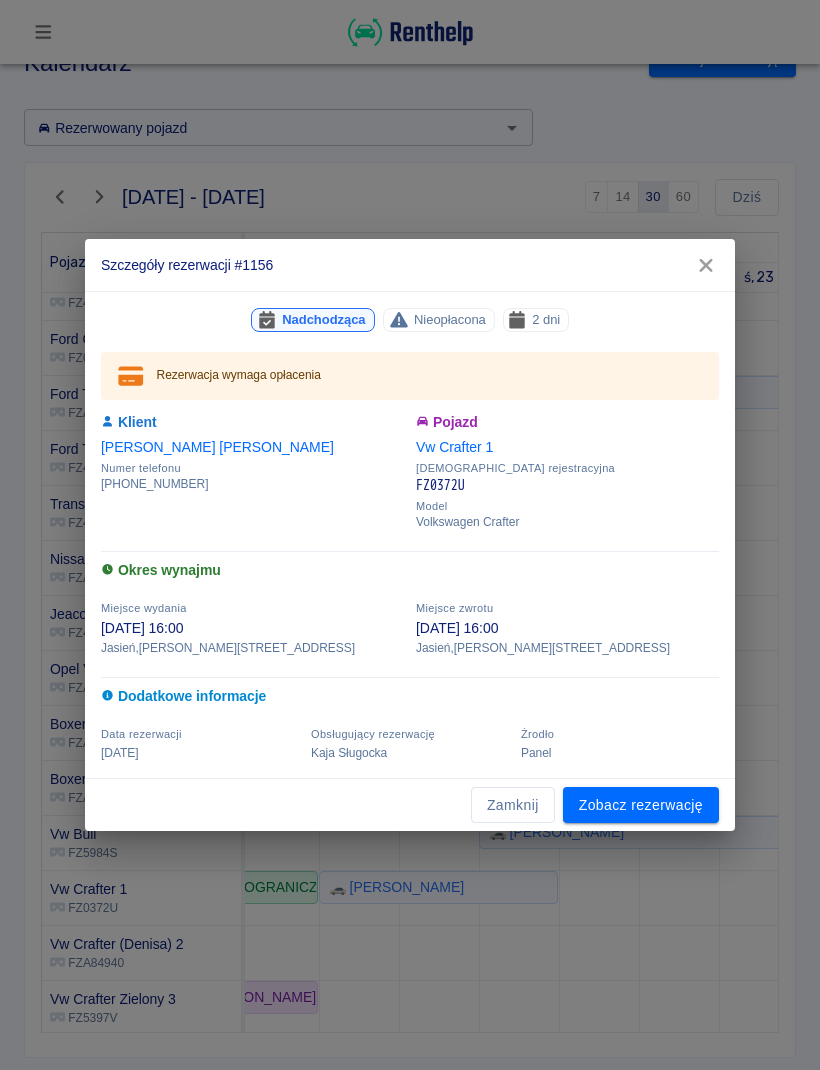 click on "Zamknij Zobacz rezerwację" at bounding box center [410, 805] 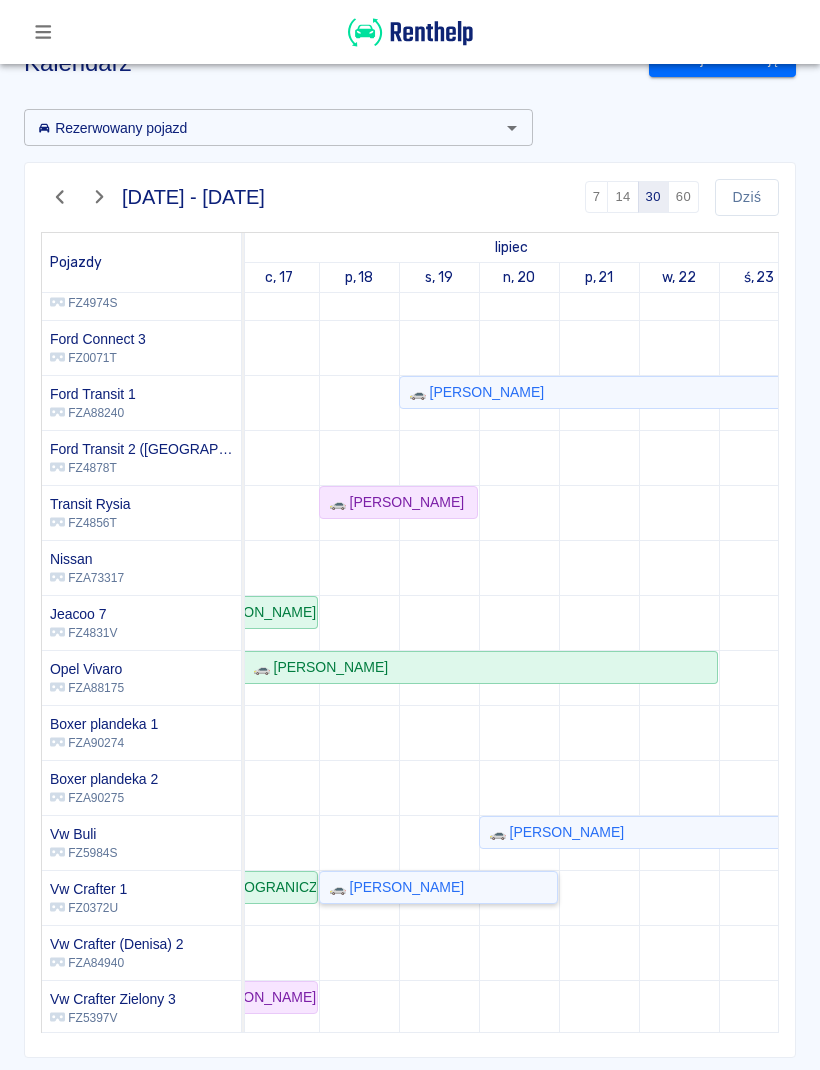 click on "🚗 [PERSON_NAME]" at bounding box center (438, 887) 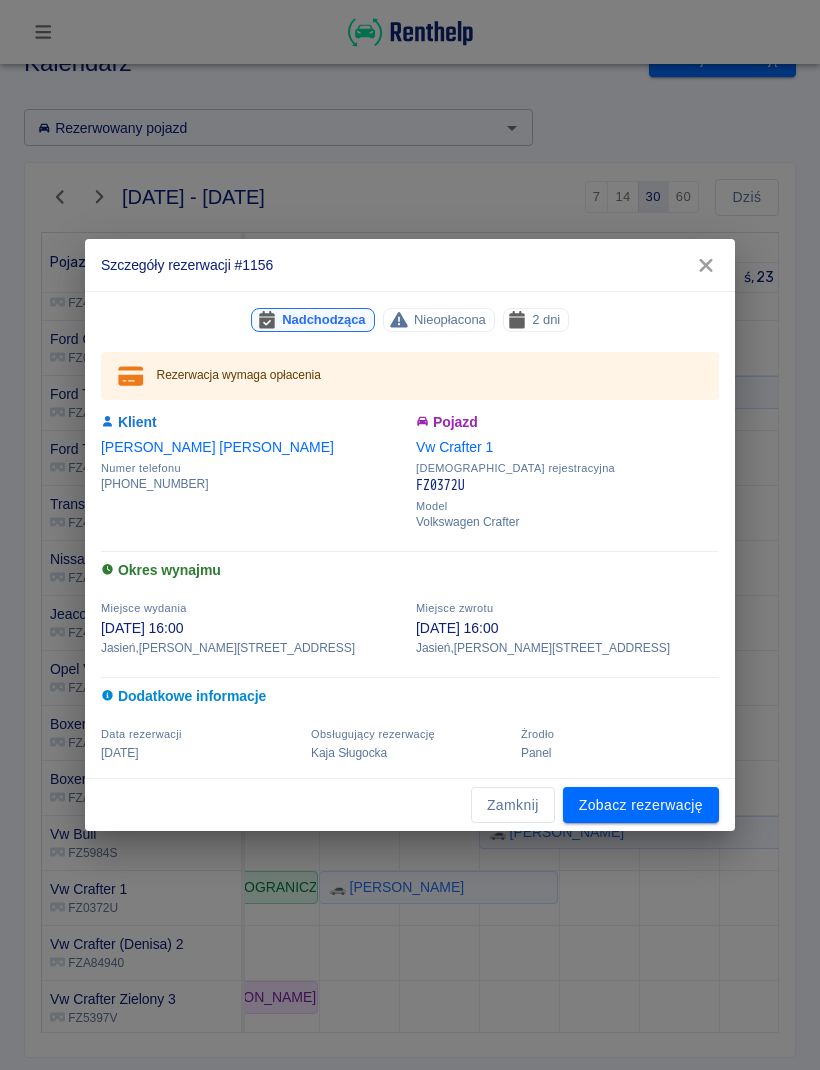 click on "Zamknij" at bounding box center (513, 805) 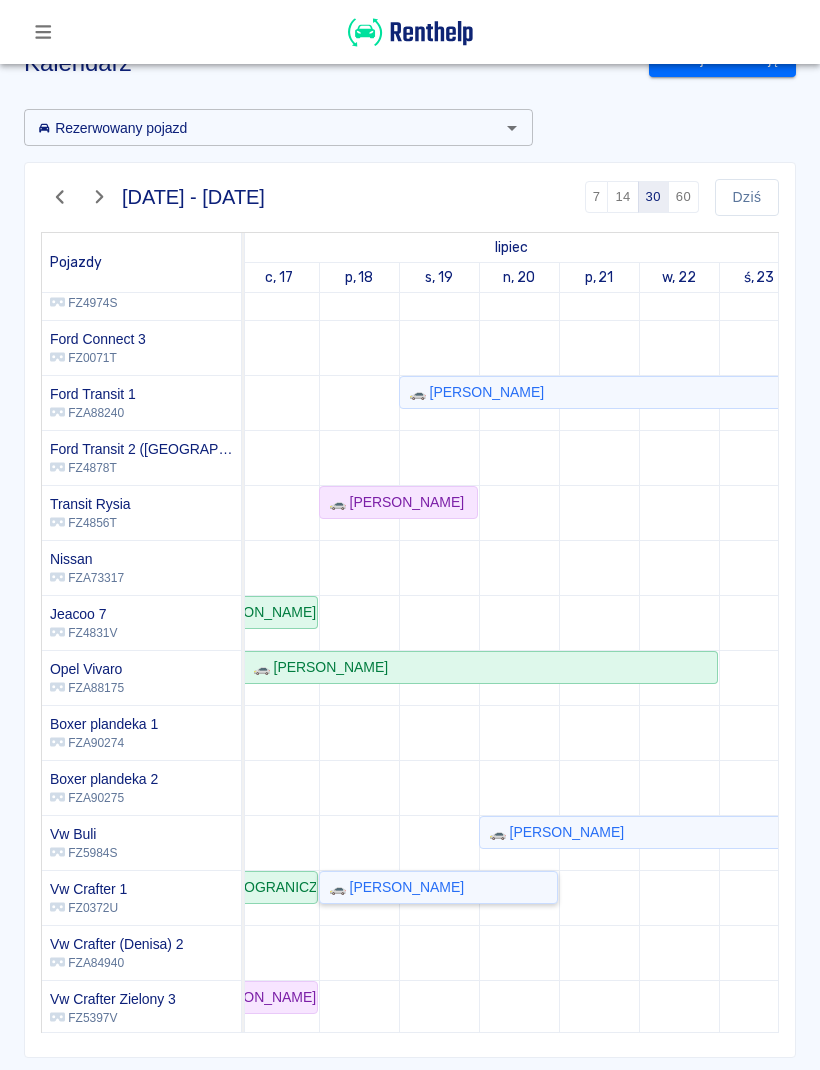 click on "🚗 [PERSON_NAME]" at bounding box center [438, 887] 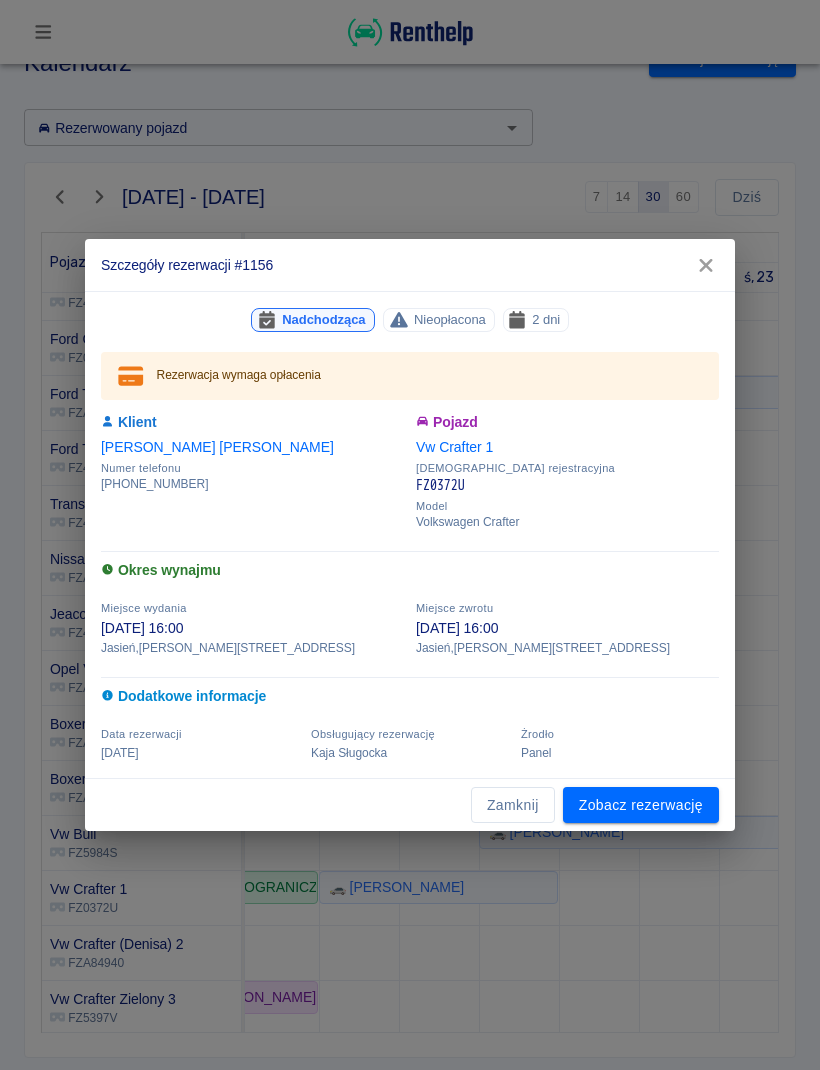 click on "Szczegóły rezerwacji #1156 Nadchodząca Nieopłacona 2 dni Rezerwacja wymaga opłacenia   Klient [PERSON_NAME]  Numer telefonu [PHONE_NUMBER]   Pojazd Vw Crafter 1 Tablica rejestracyjna FZ0372U Model Volkswagen   Crafter   Okres wynajmu   Miejsce wydania [DATE] 16:00 Jasień ,  Sienkiewicza 52   Miejsce zwrotu [DATE] 16:00 Jasień ,  Sienkiewicza 52   Dodatkowe informacje Data rezerwacji [DATE] Obsługujący rezerwację [PERSON_NAME] Żrodło Panel Zamknij Zobacz rezerwację" at bounding box center [410, 535] 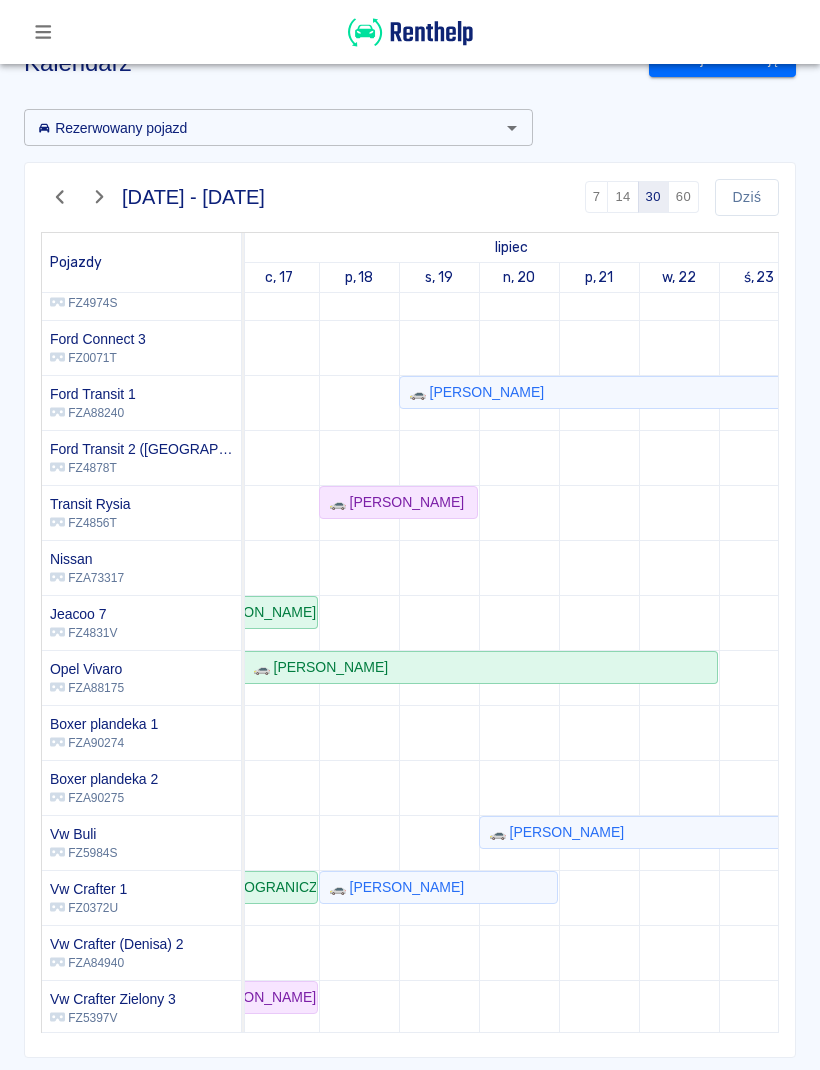 click at bounding box center (439, 540) 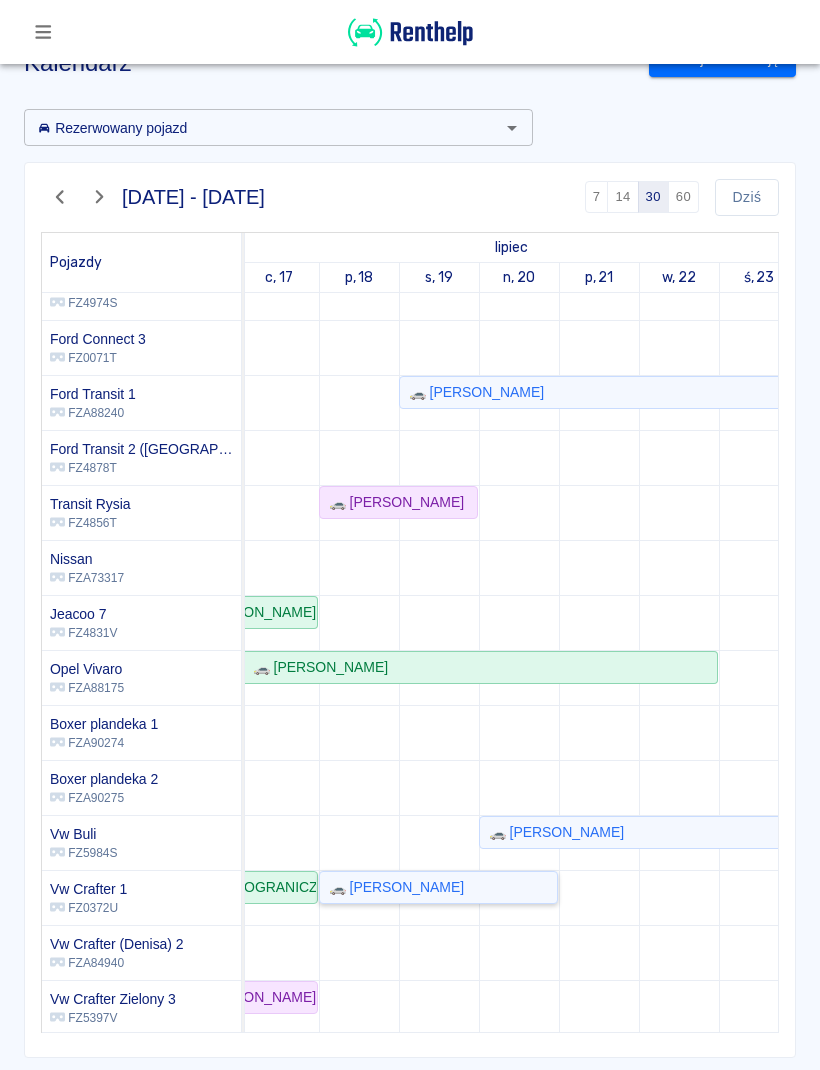 click on "🚗 [PERSON_NAME]" at bounding box center (438, 887) 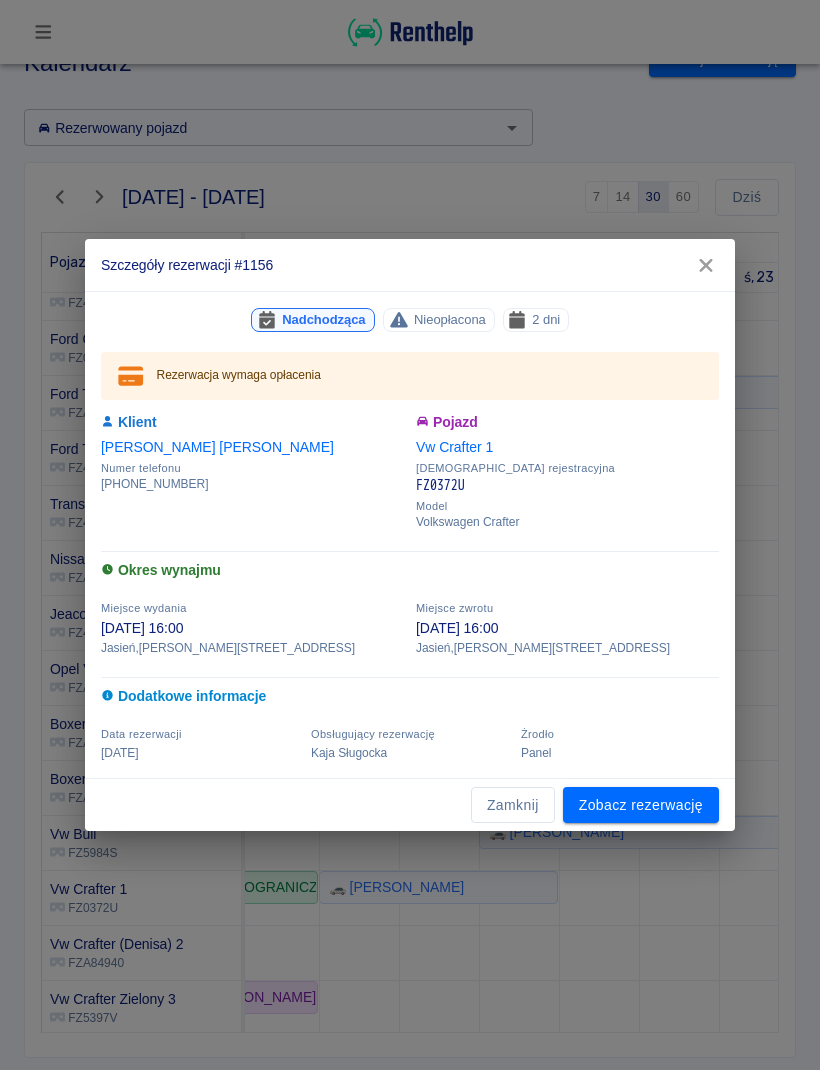 click on "Zamknij" at bounding box center (513, 805) 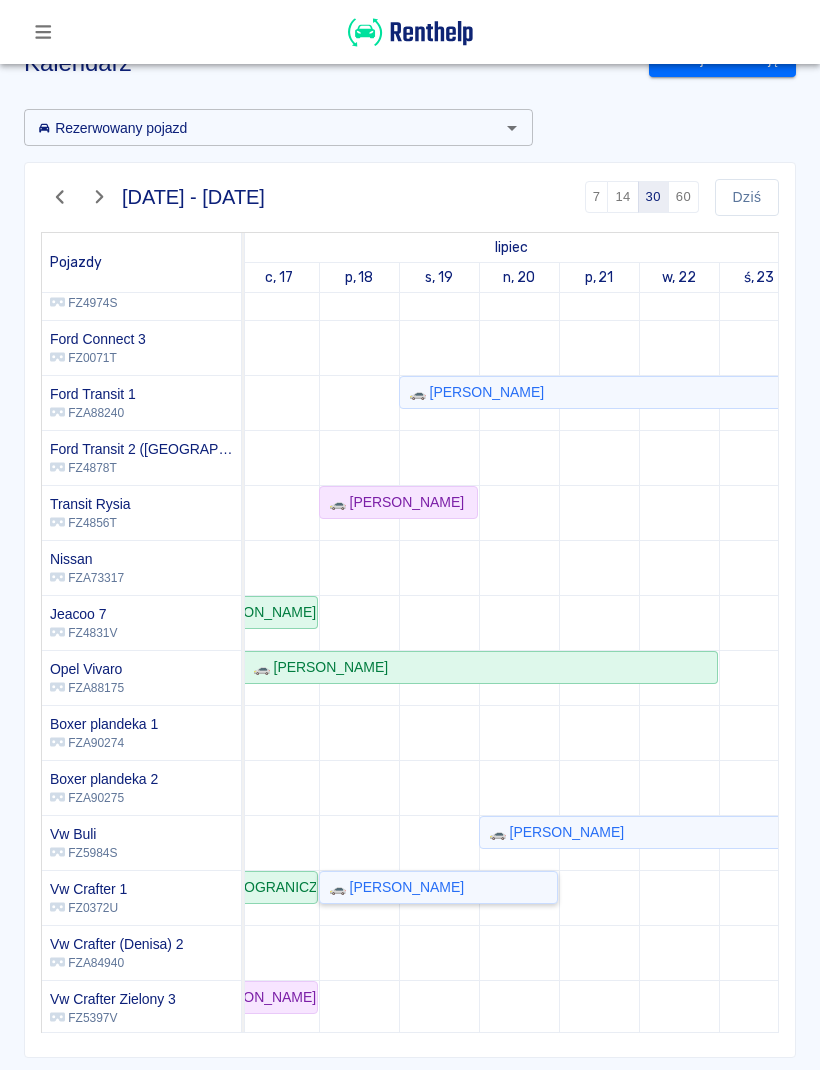 click on "🚗 [PERSON_NAME]" 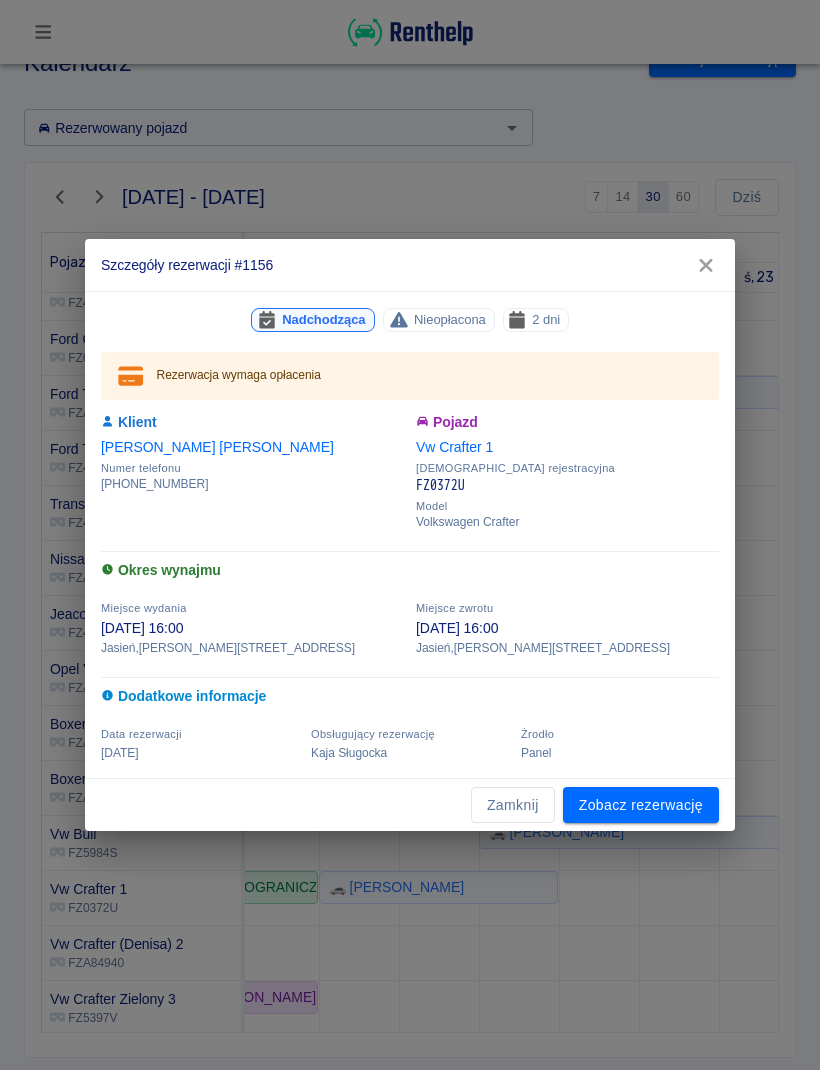 click on "Zamknij" at bounding box center (513, 805) 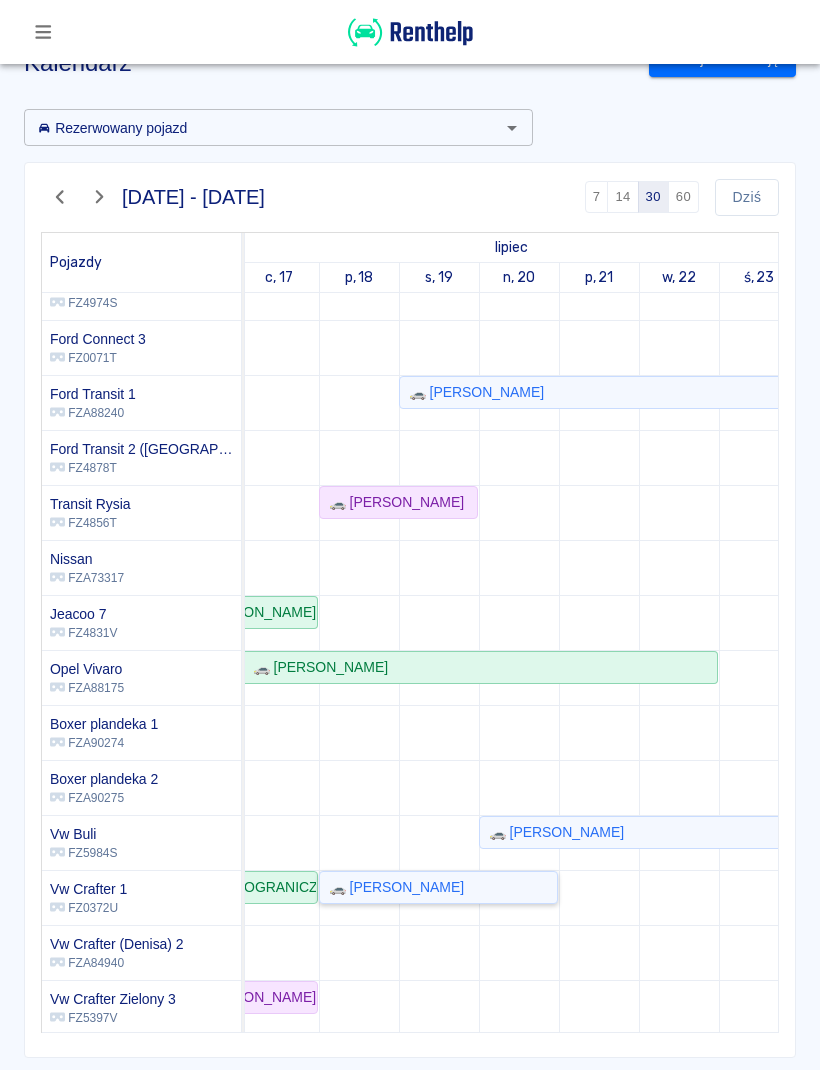 click on "🚗 [PERSON_NAME]" 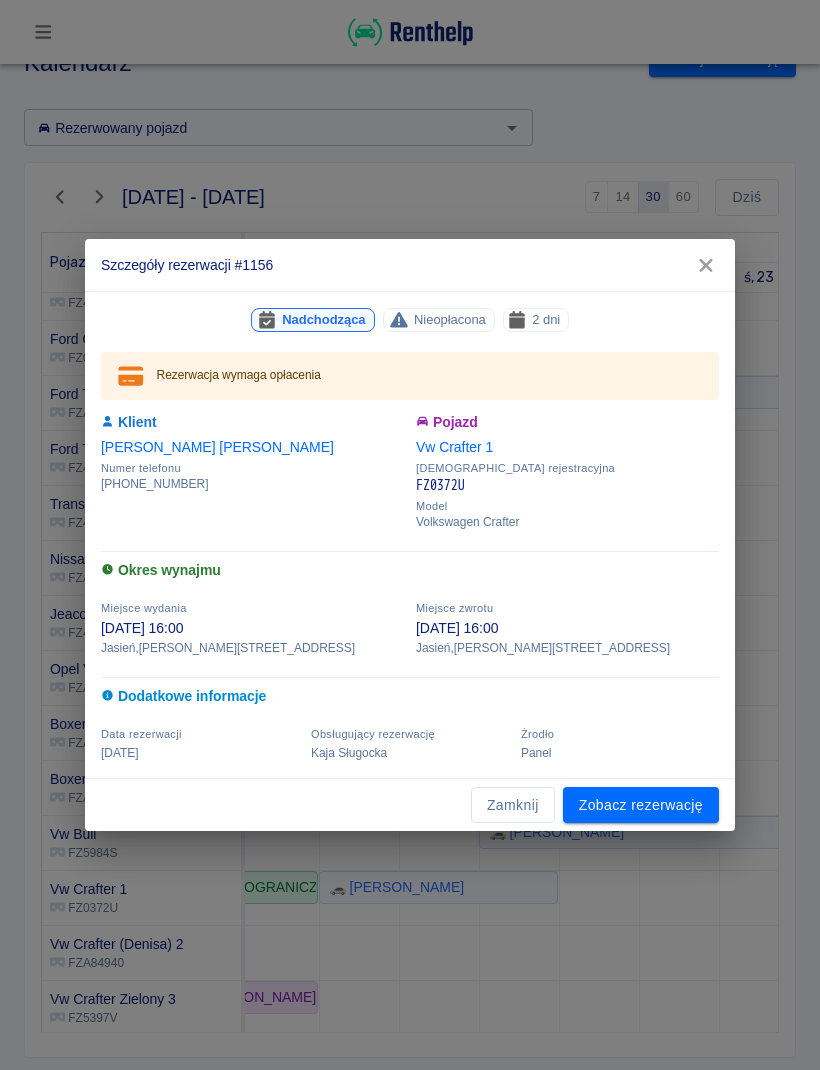 click on "Zobacz rezerwację" at bounding box center (641, 805) 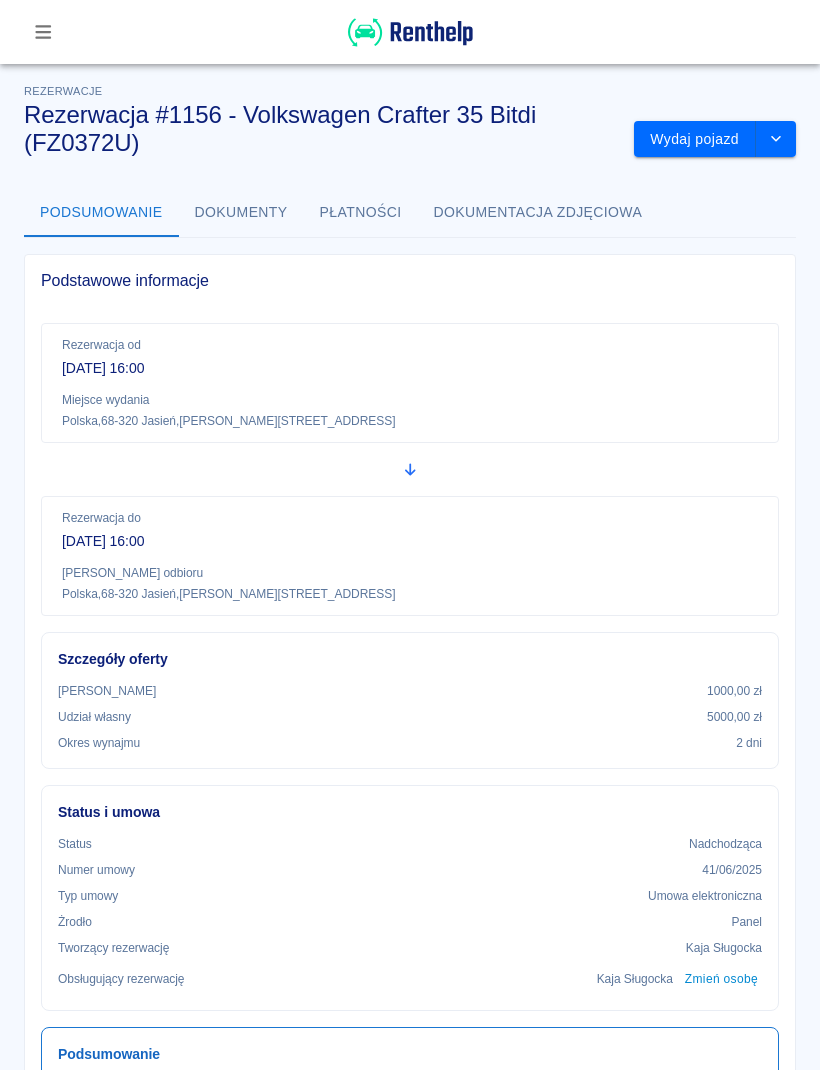 click at bounding box center (776, 139) 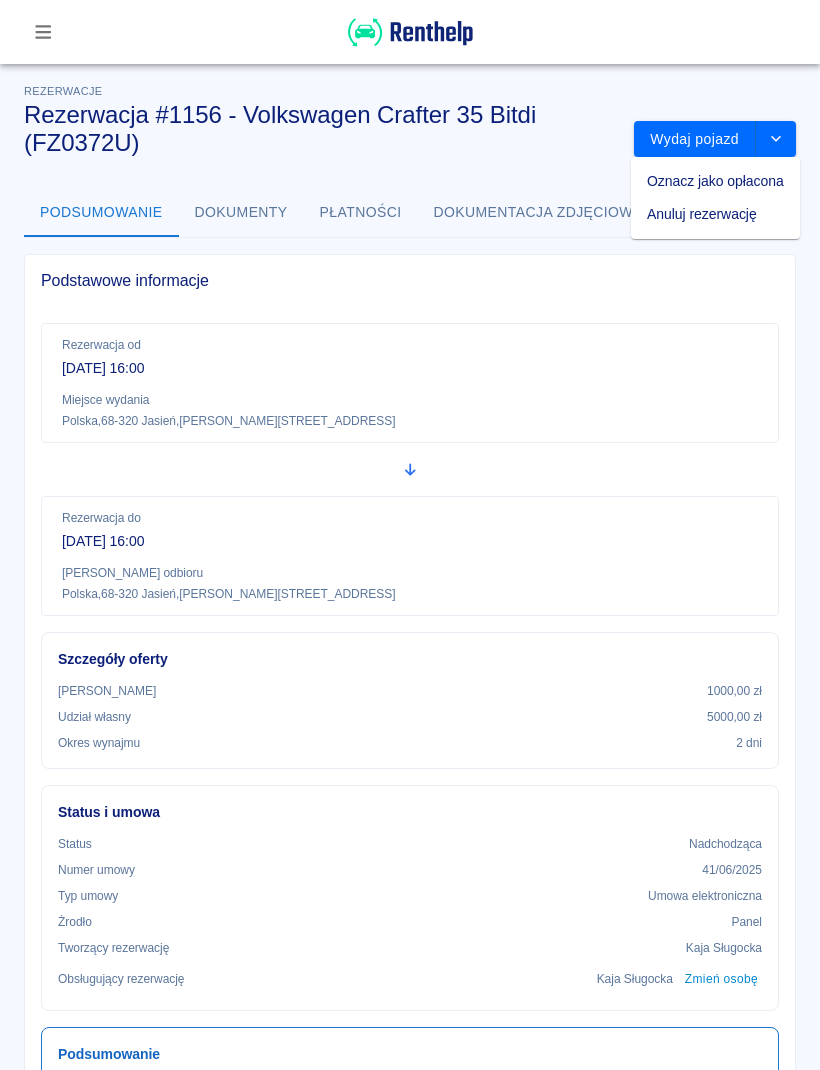click on "Rezerwacja od [DATE] 16:00 Miejsce wydania [GEOGRAPHIC_DATA] ,  68-320   Jasień ,  [STREET_ADDRESS] Rezerwacja do [DATE] 16:00 Miejsce odbioru Polska ,  68-320   Jasień ,  Sienkiewicza 52 Szczegóły oferty Kaucja 1000,00 zł Udział własny 5000,00 zł Okres wynajmu 2 dni Status i umowa Status Nadchodząca Numer umowy 41/06/2025 Typ umowy Umowa elektroniczna Żrodło Panel Tworzący rezerwację [PERSON_NAME] Obsługujący rezerwację [PERSON_NAME] Zmień osobę Podsumowanie Kwota wynajmu 800,00 zł Kwota całkowita 800,00 zł" at bounding box center (410, 744) 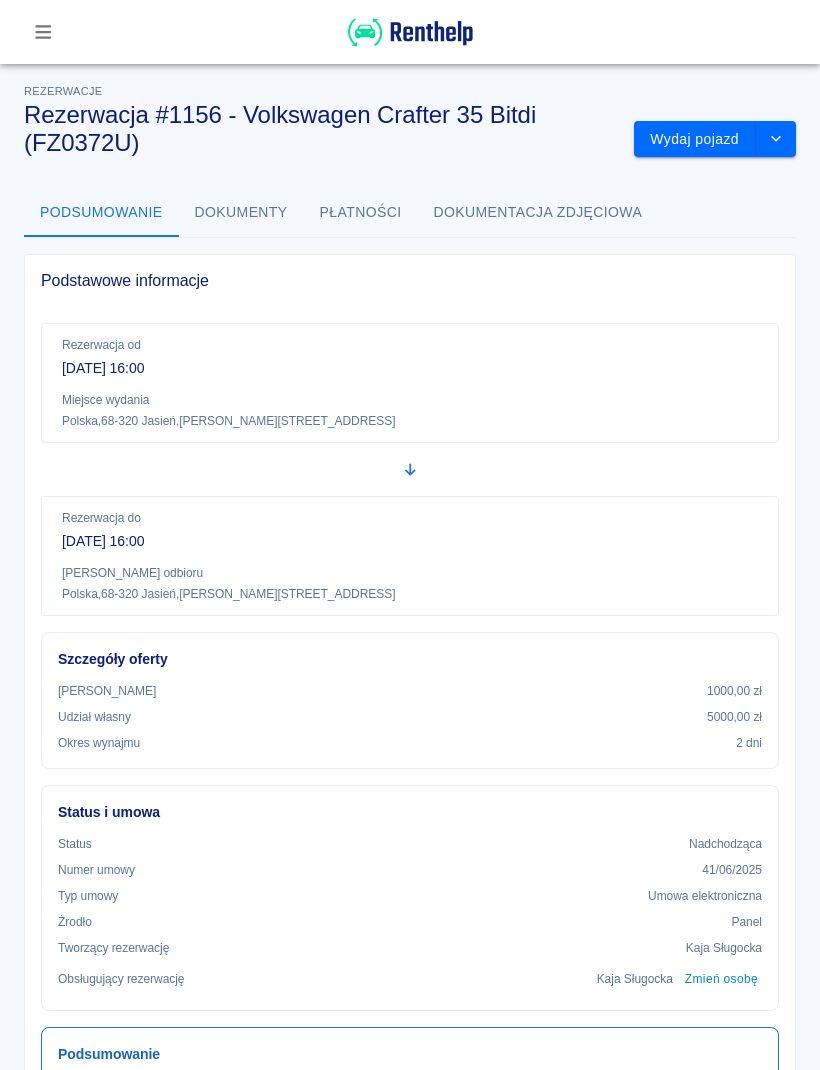 scroll, scrollTop: 0, scrollLeft: 0, axis: both 